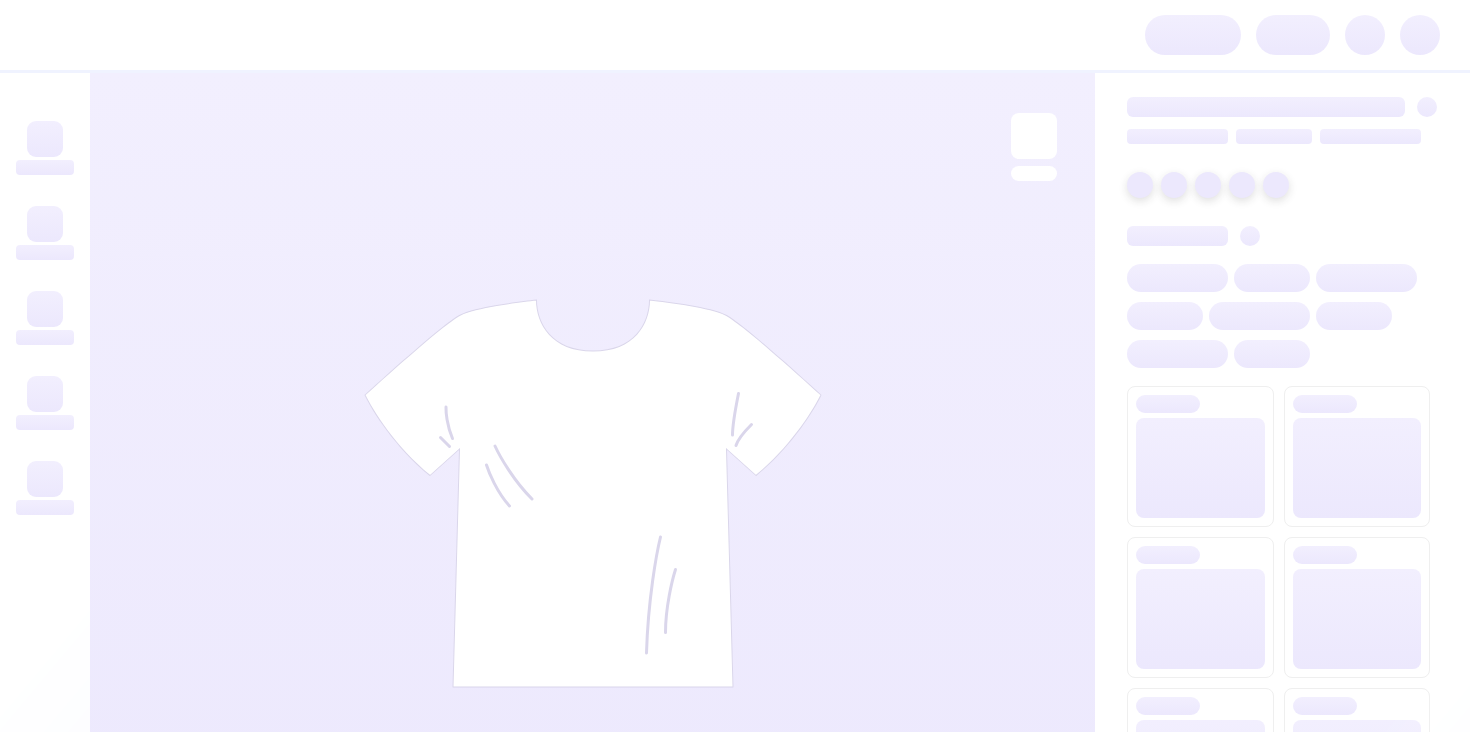 scroll, scrollTop: 0, scrollLeft: 0, axis: both 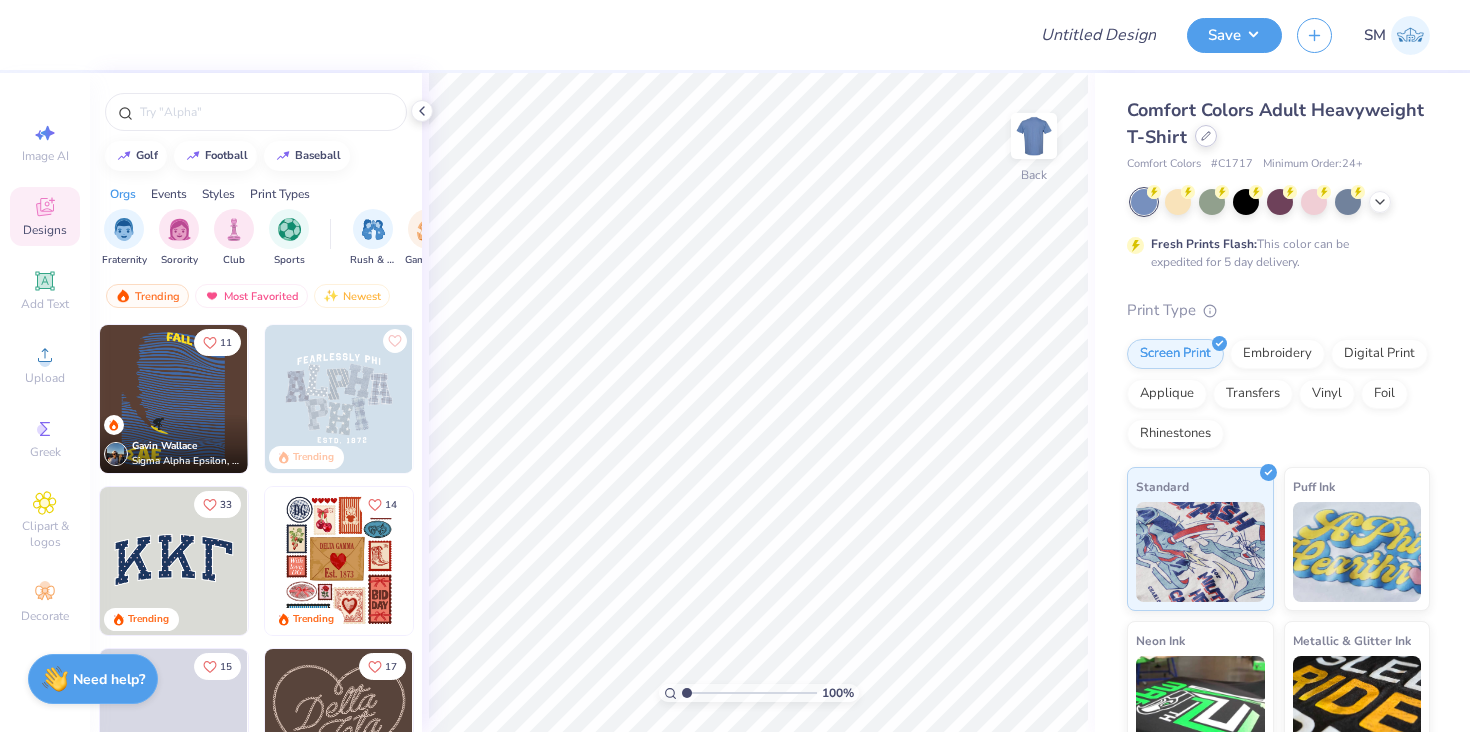 click at bounding box center [1206, 136] 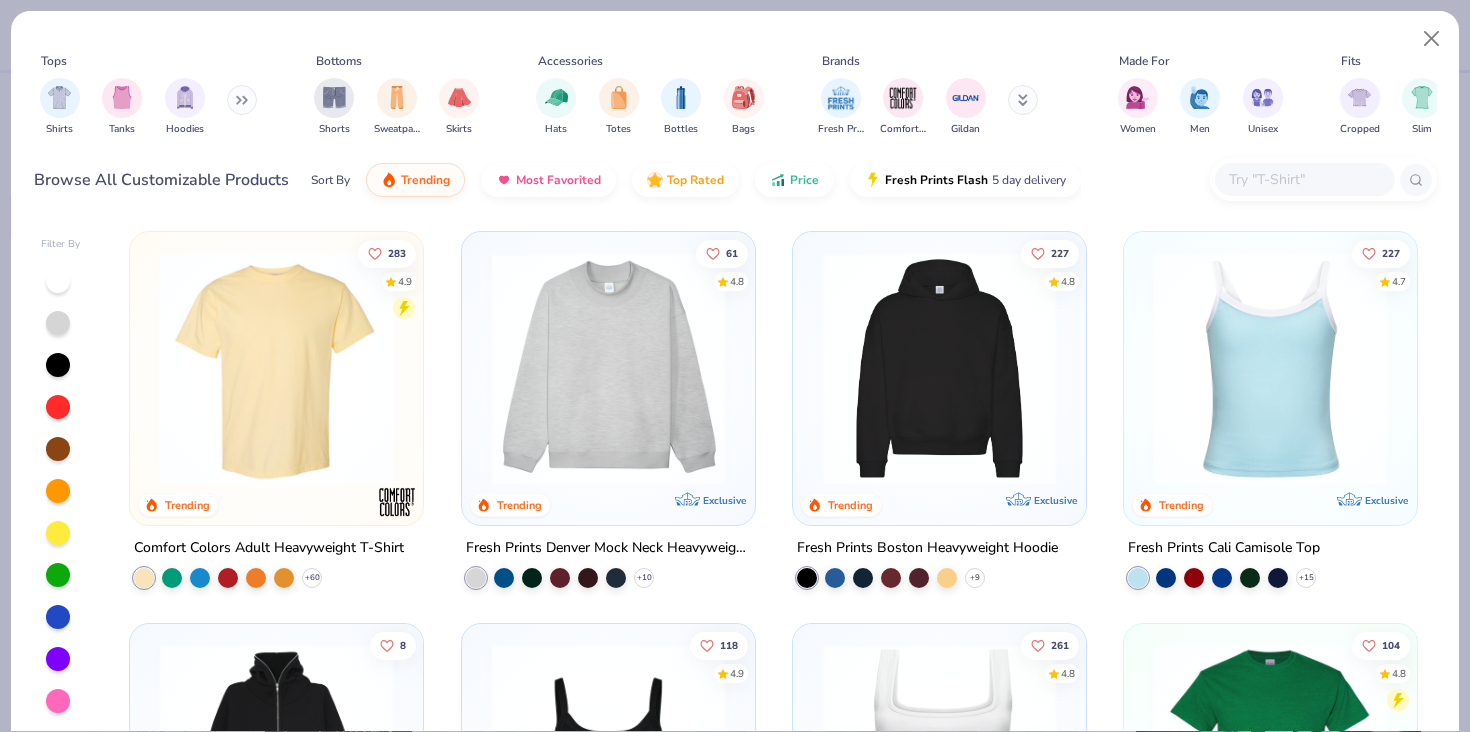 click on "Fresh Prints Denver Mock Neck Heavyweight Sweatshirt" at bounding box center (608, 548) 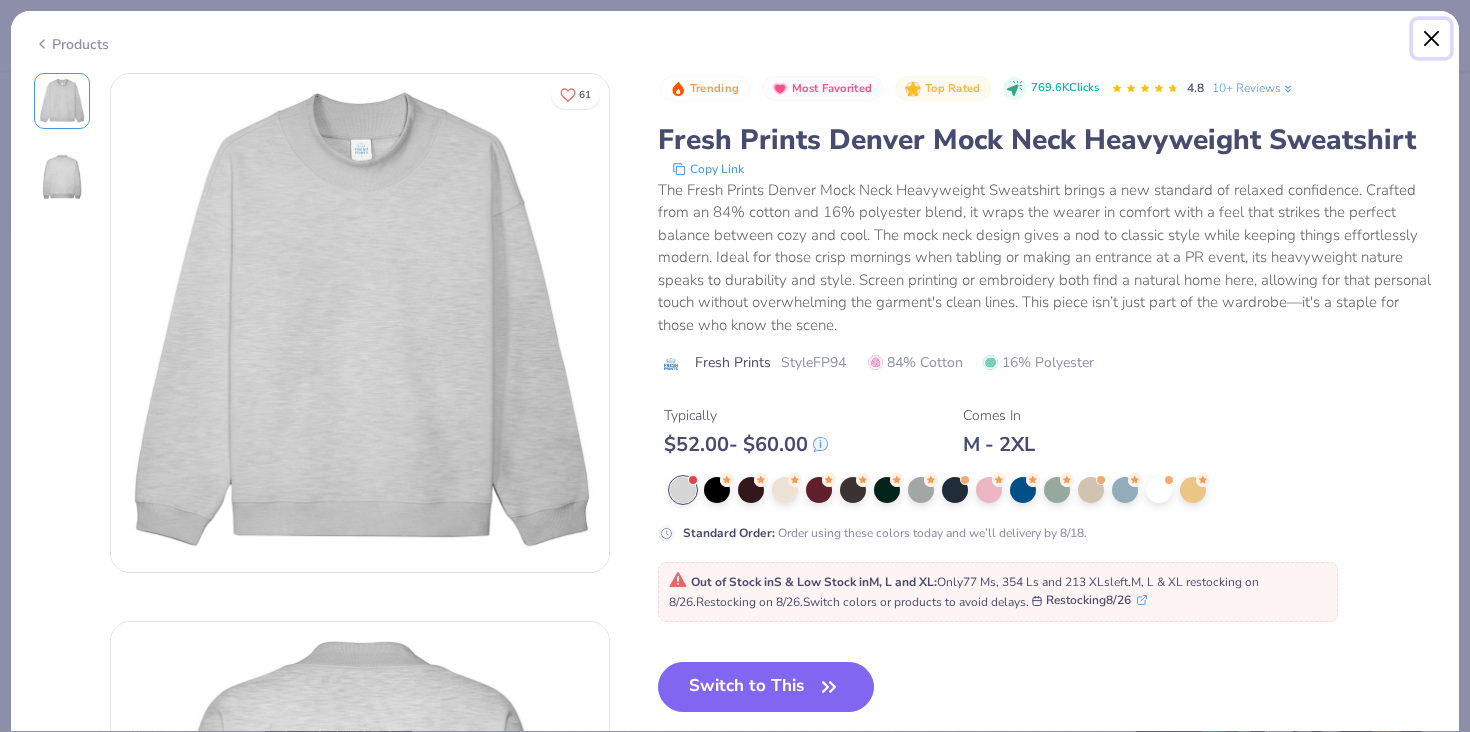 click at bounding box center [1432, 39] 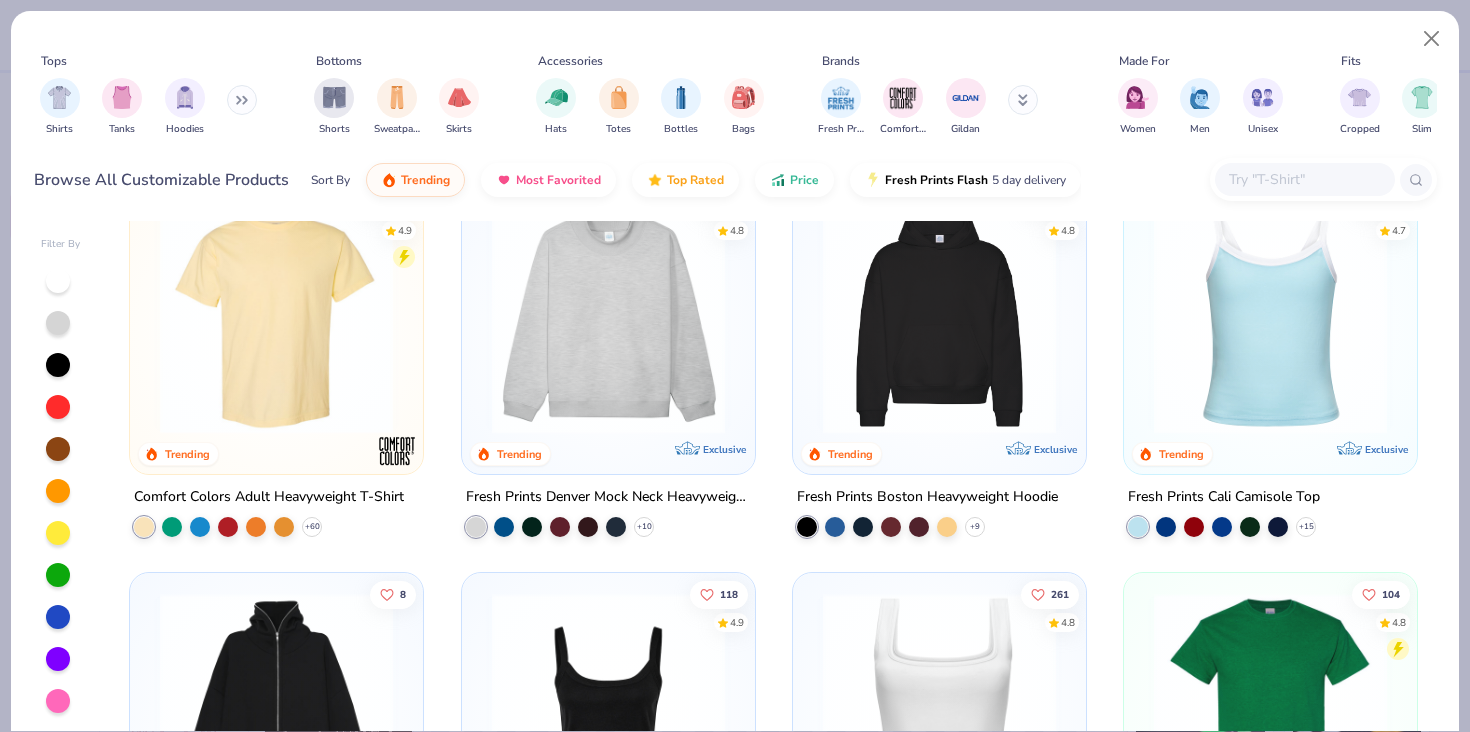 scroll, scrollTop: 0, scrollLeft: 0, axis: both 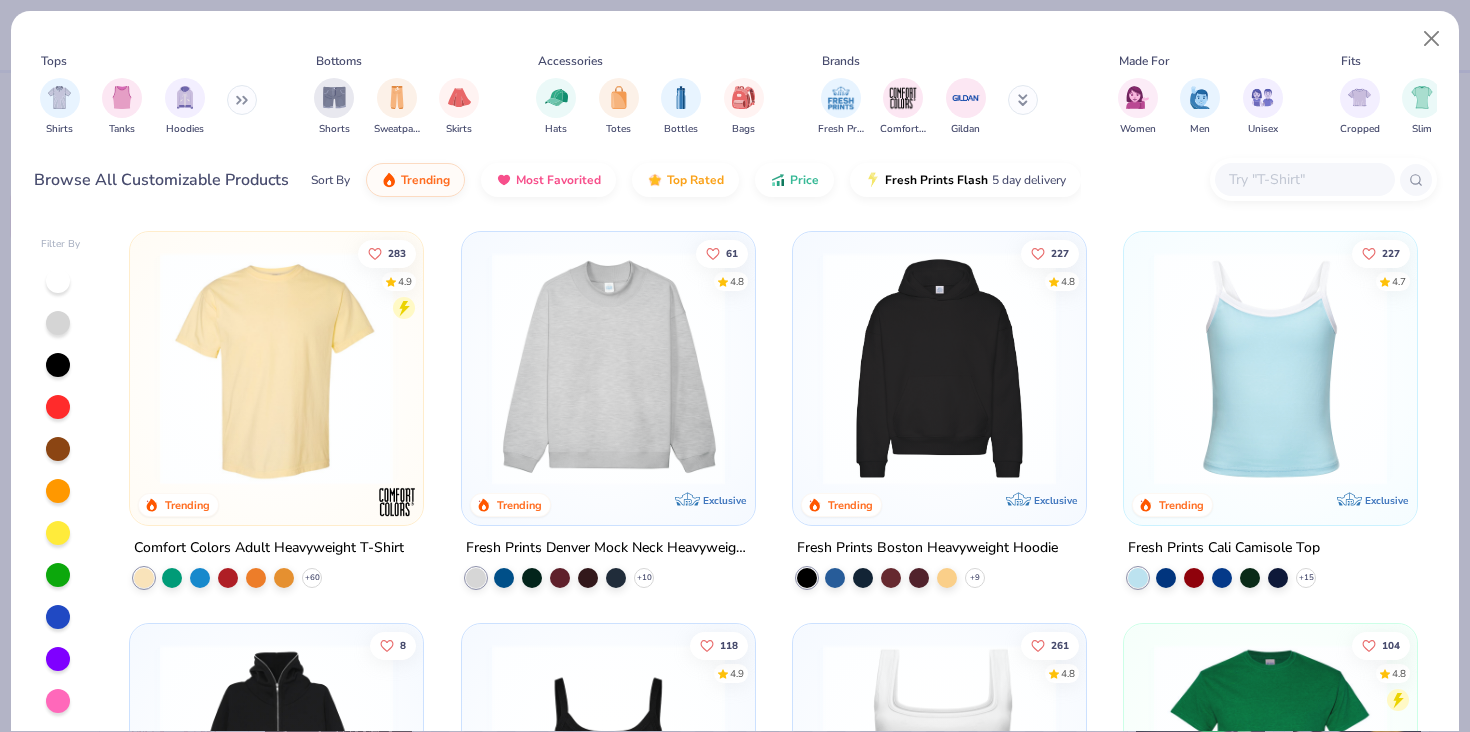 click on "Fresh Prints Boston Heavyweight Hoodie" at bounding box center (927, 548) 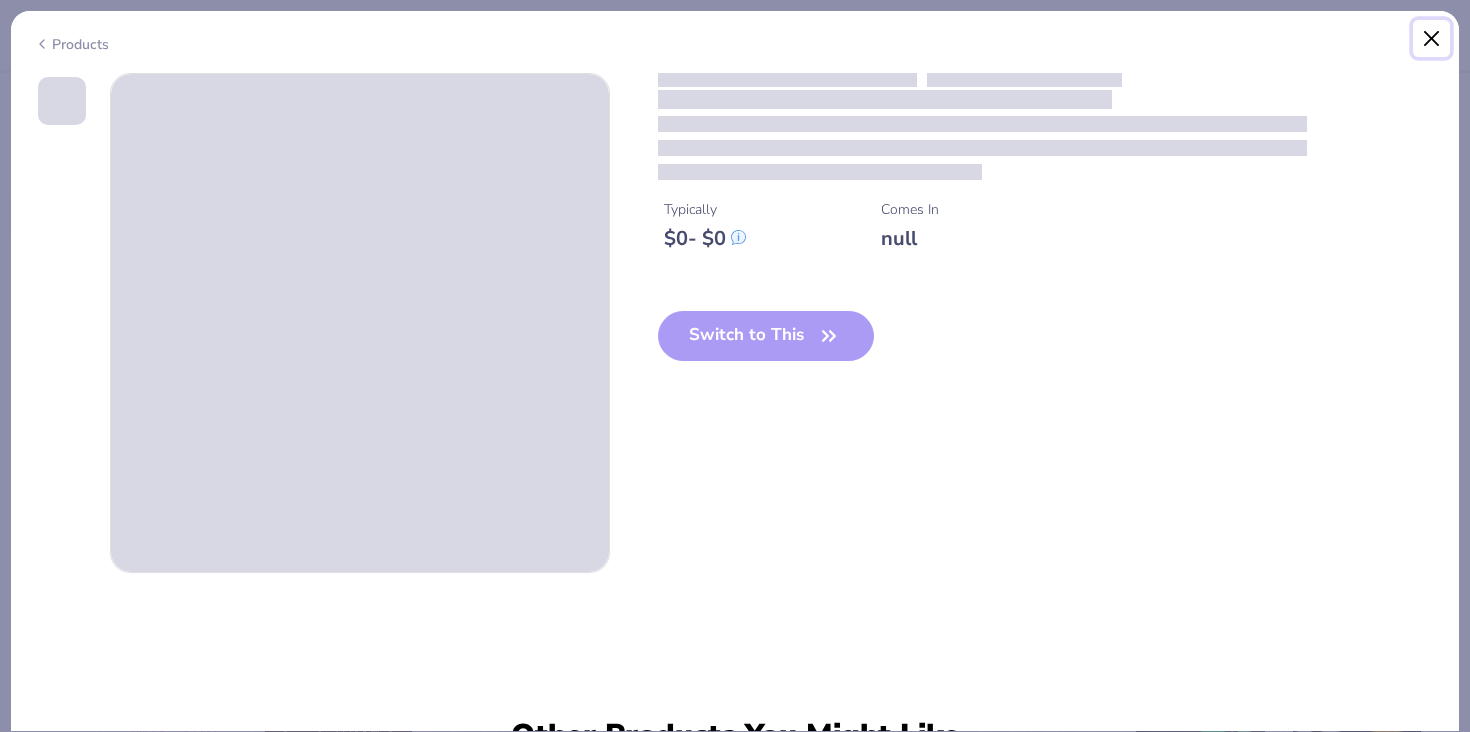 click at bounding box center [1432, 39] 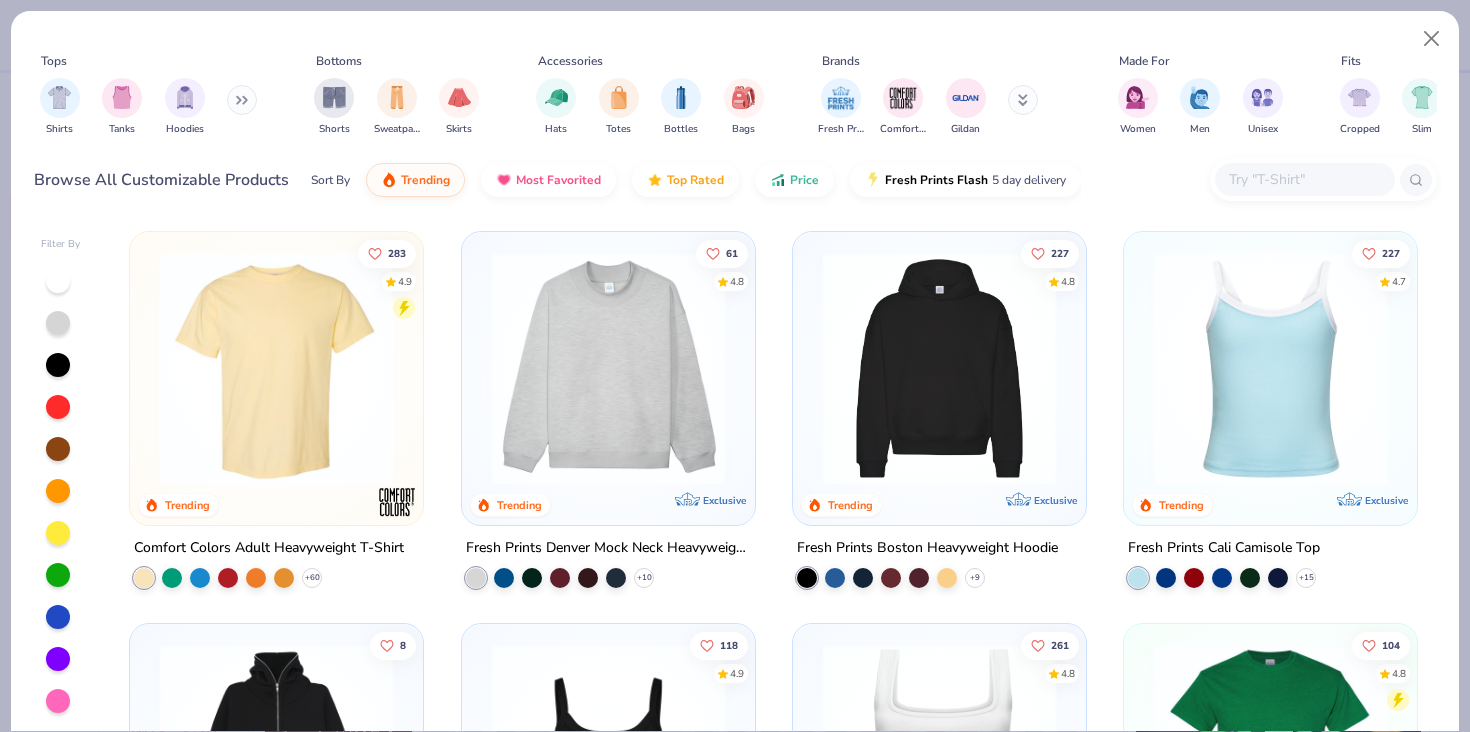 click at bounding box center [242, 100] 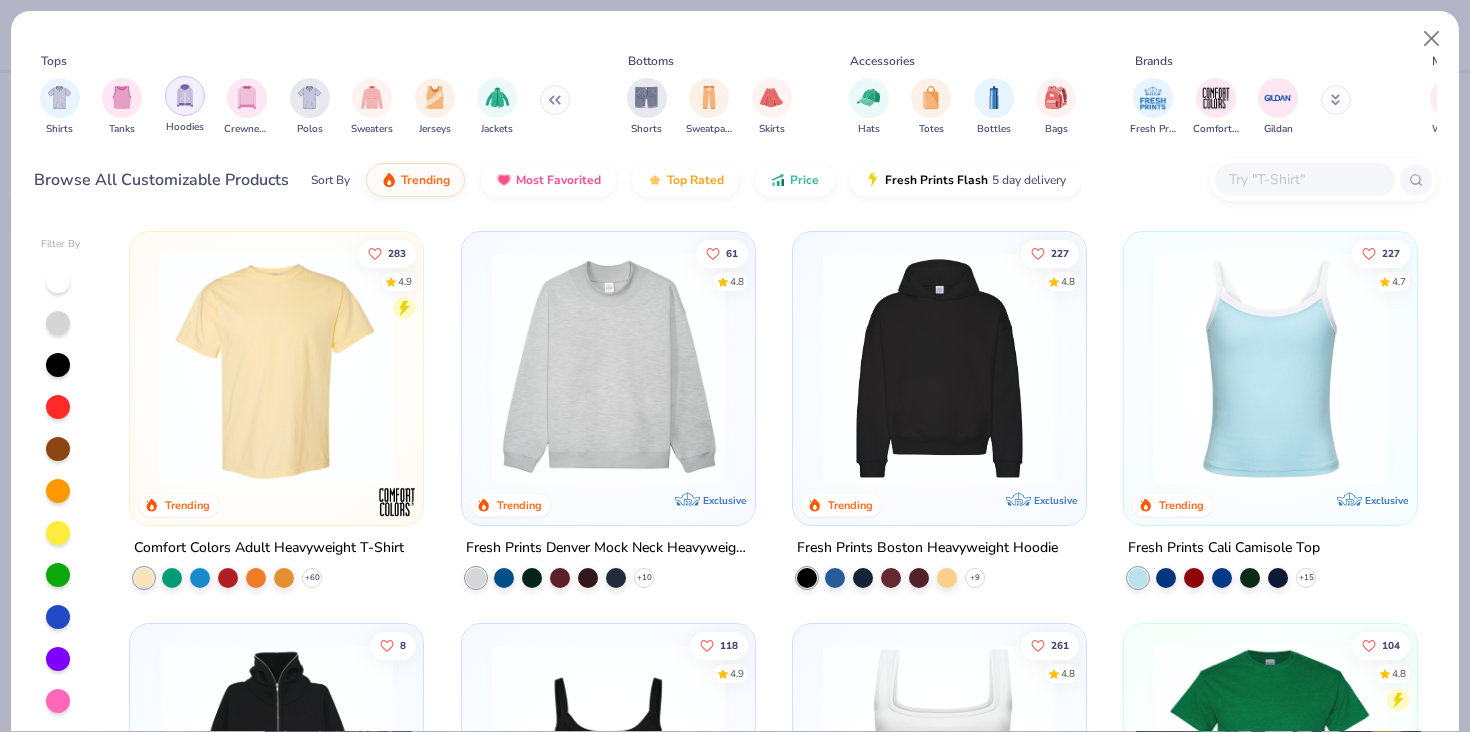 click at bounding box center [185, 95] 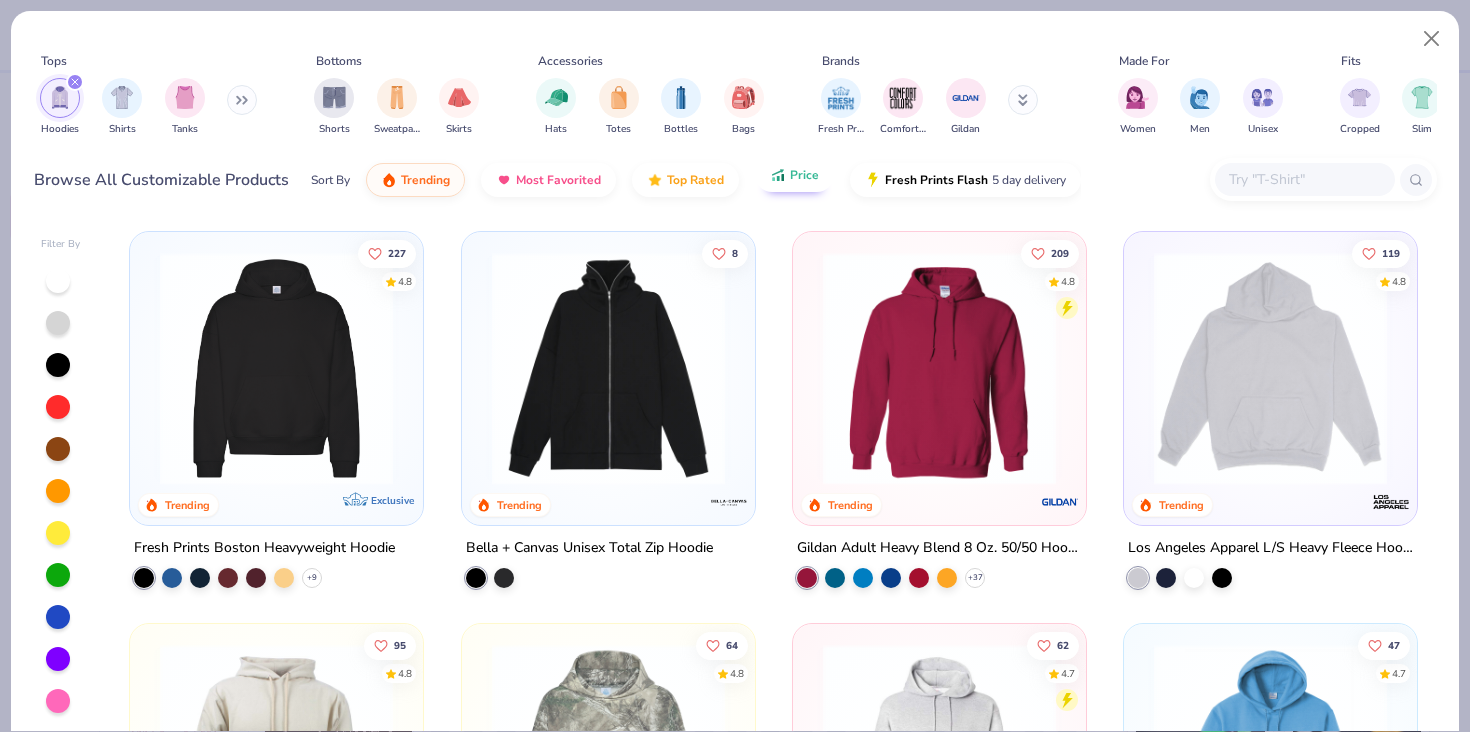 click on "Sort By Trending Most Favorited Top Rated Price Fresh Prints Flash 5 day delivery" at bounding box center (696, 180) 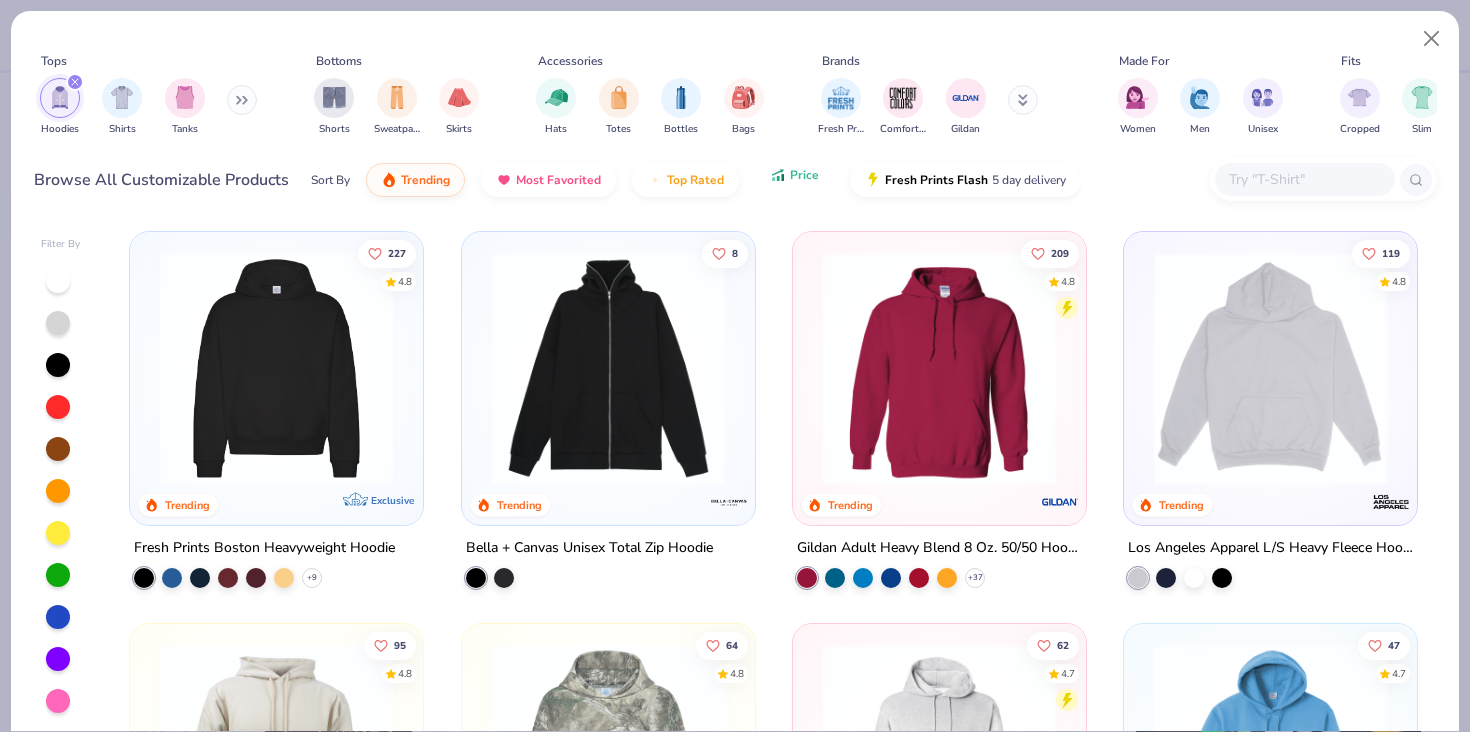 click on "Price" at bounding box center [794, 175] 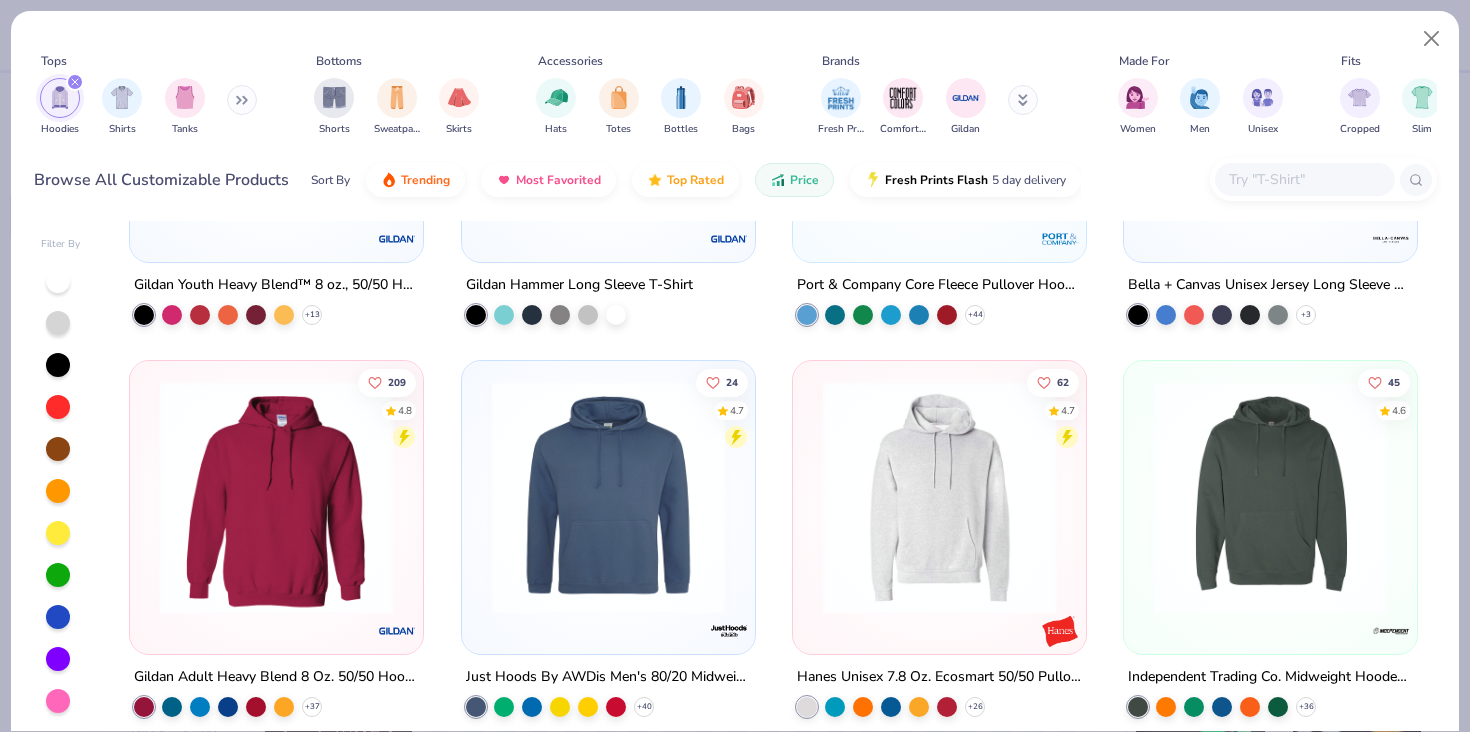 scroll, scrollTop: 344, scrollLeft: 0, axis: vertical 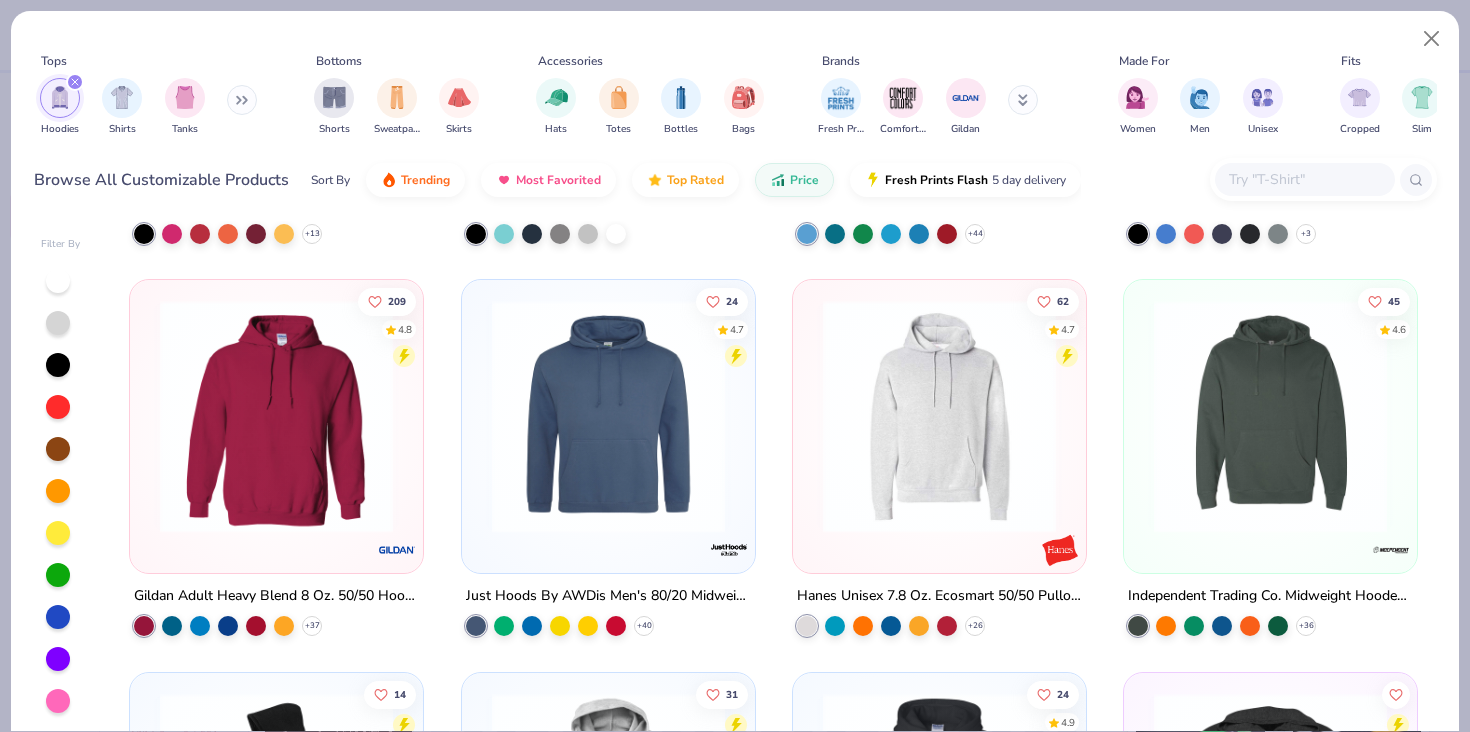 click on "Gildan Adult Heavy Blend 8 Oz. 50/50 Hooded Sweatshirt" at bounding box center [276, 596] 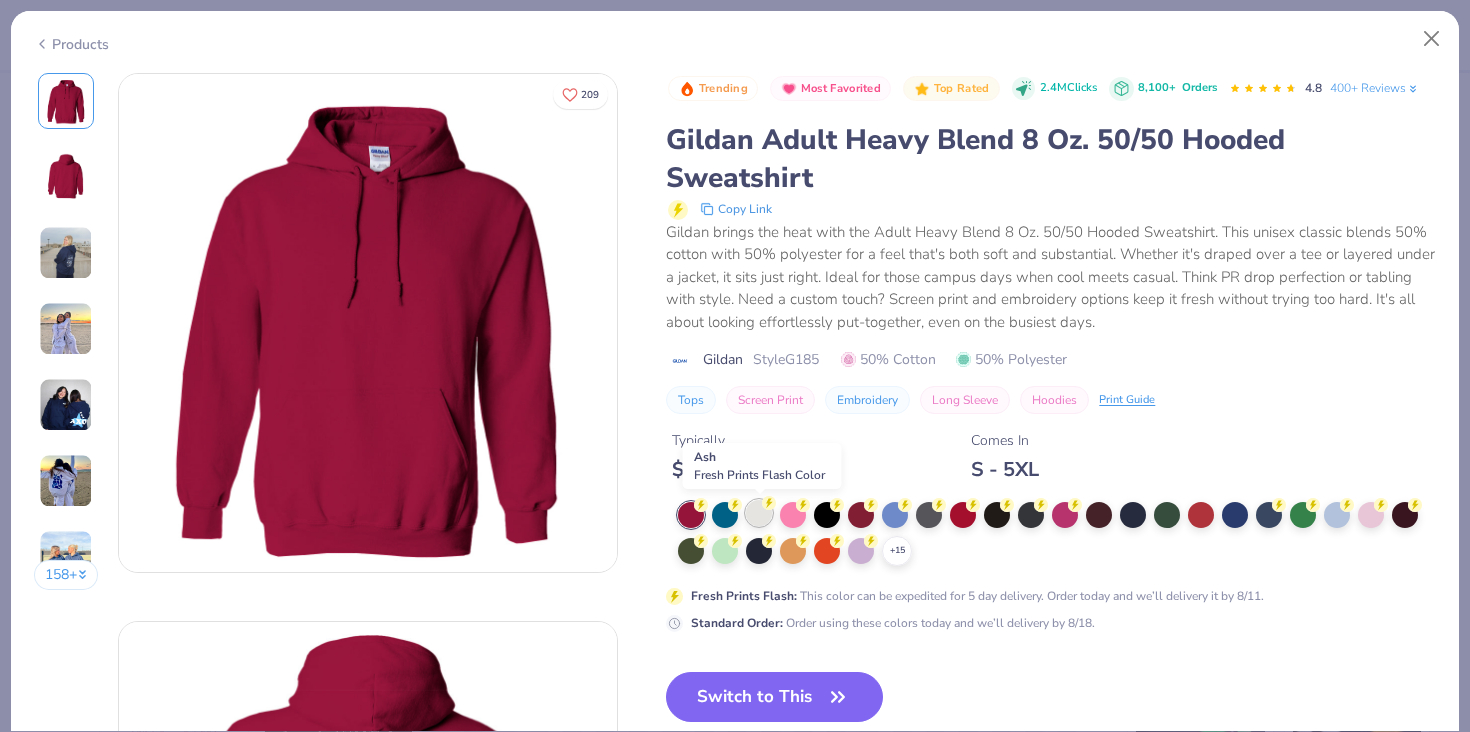 click at bounding box center (759, 513) 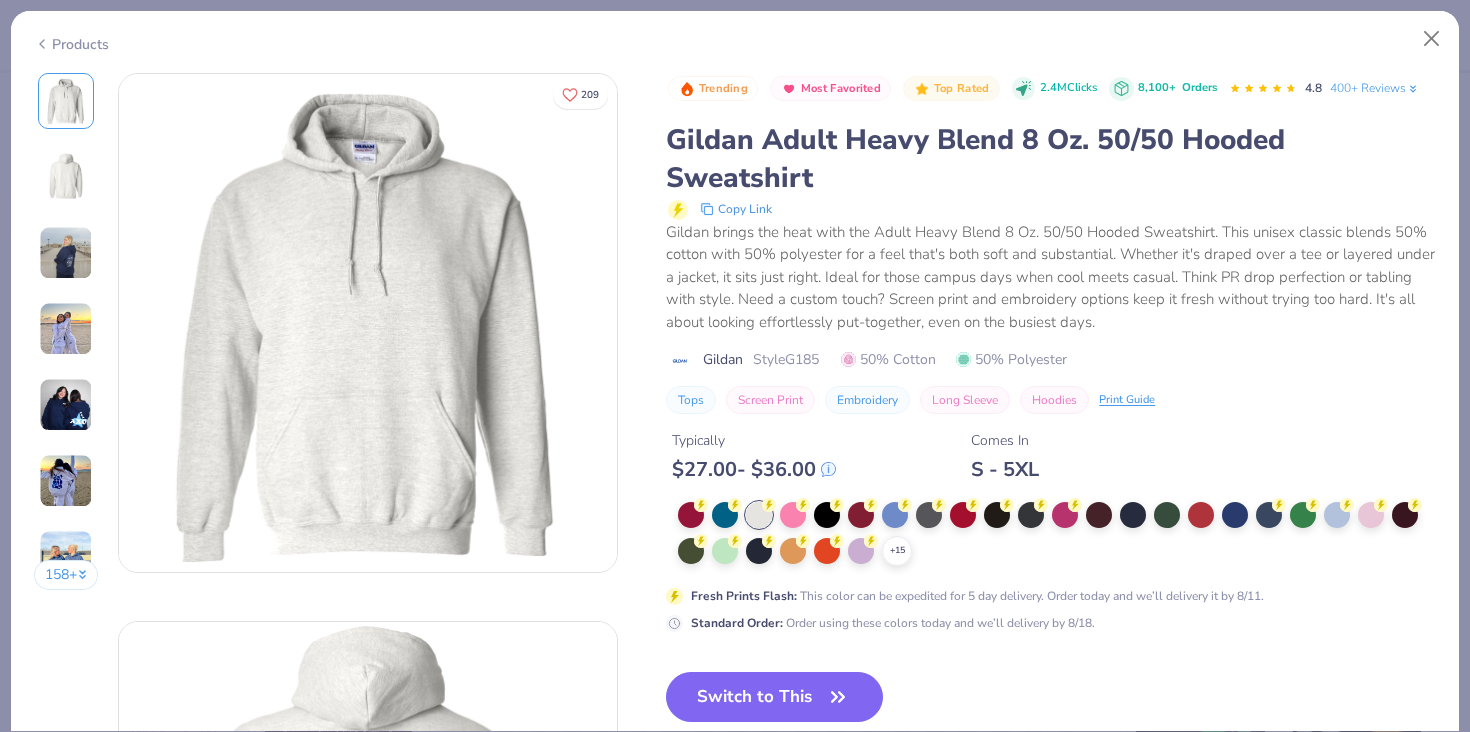 click at bounding box center (66, 329) 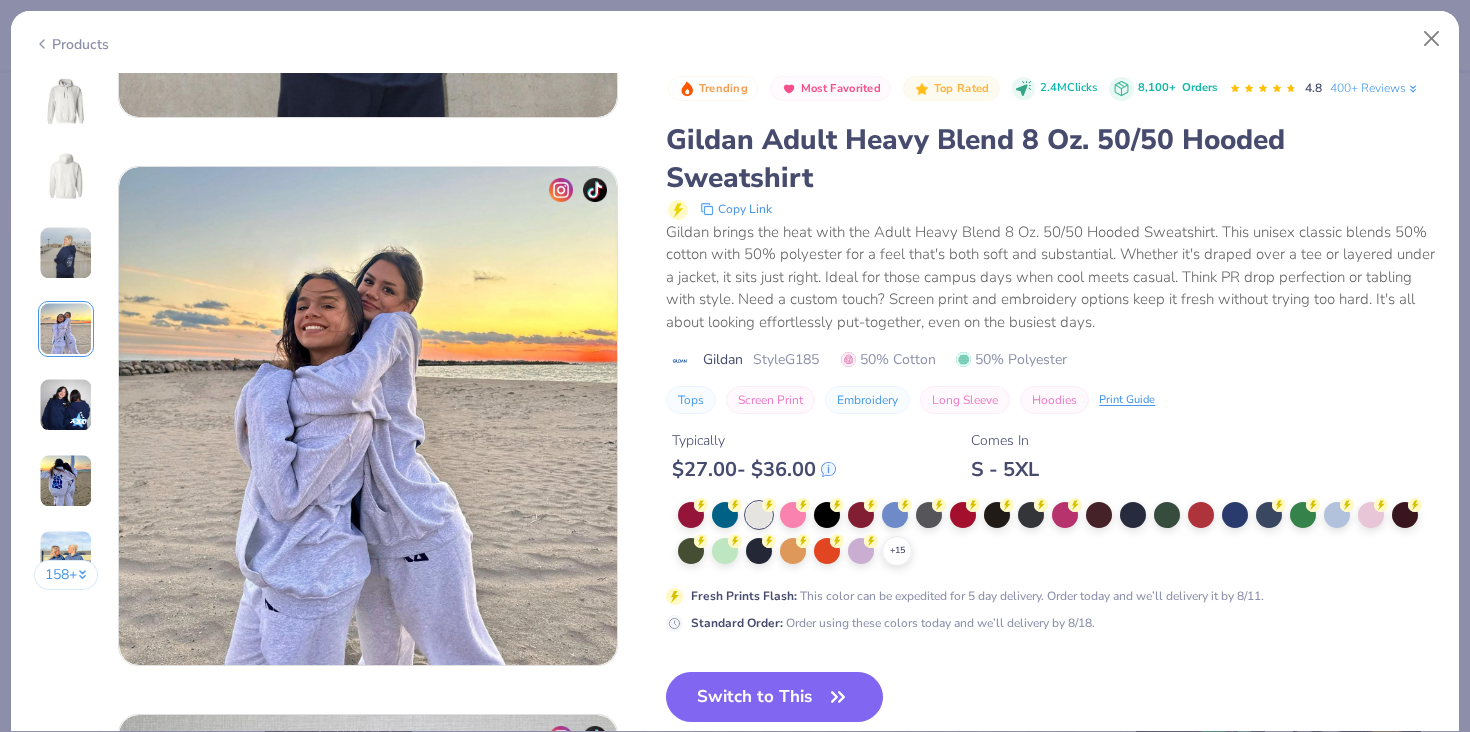 scroll, scrollTop: 1644, scrollLeft: 0, axis: vertical 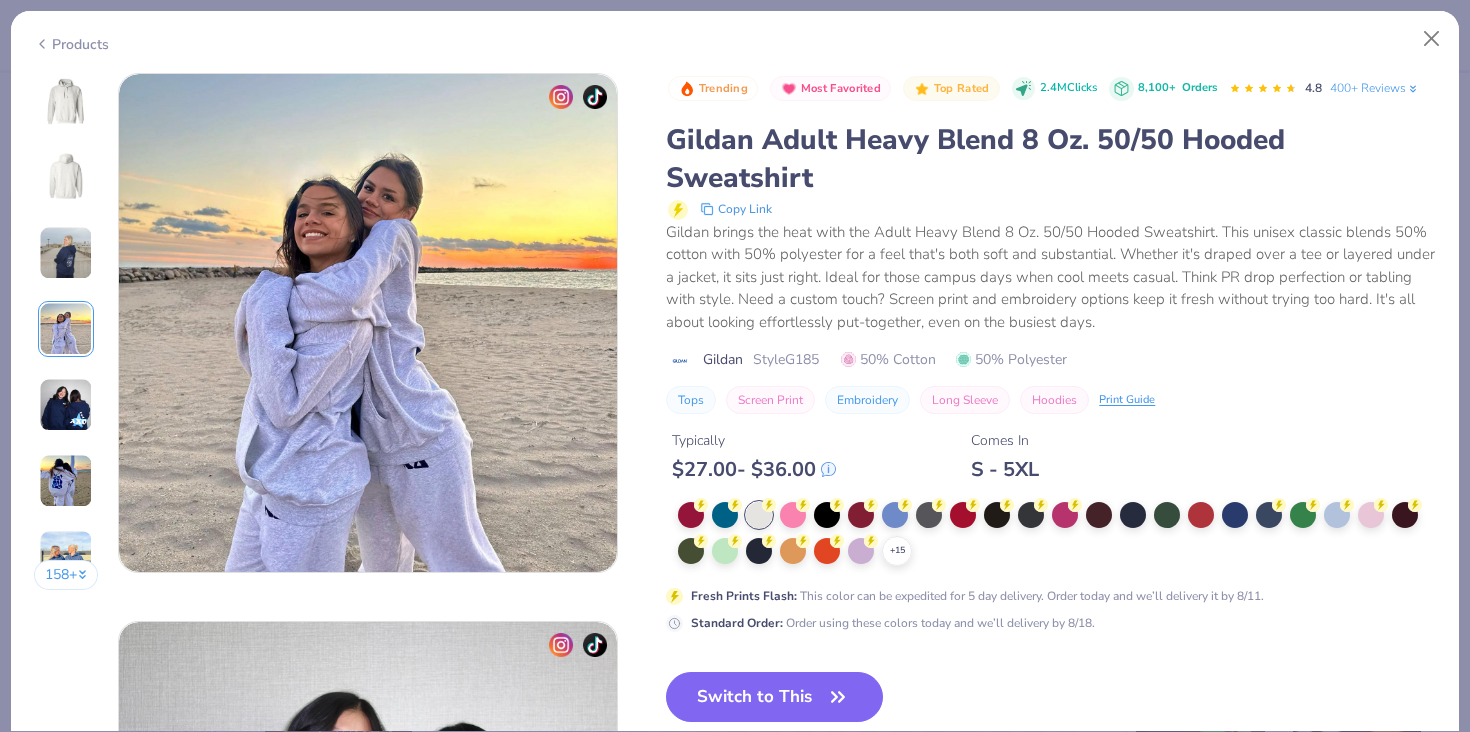 click at bounding box center (66, 405) 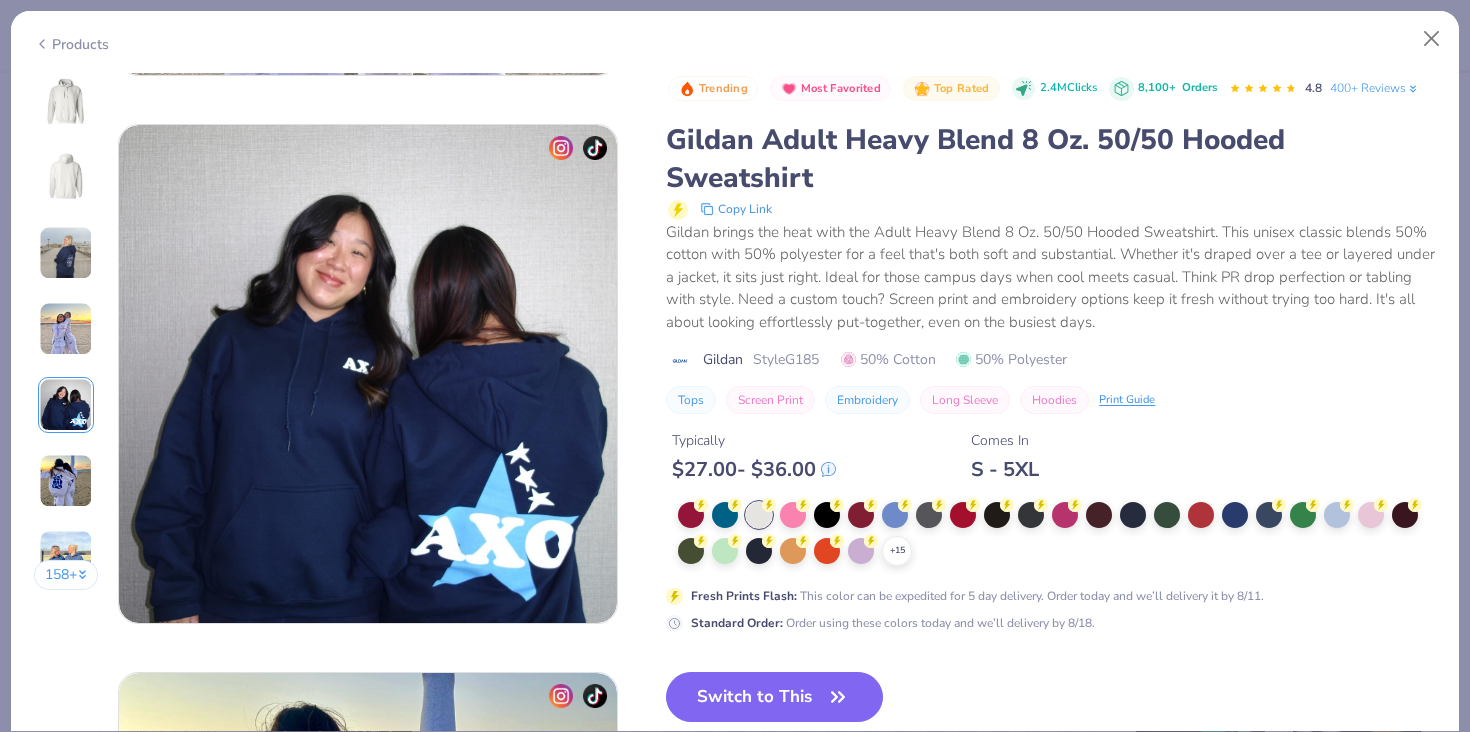 scroll, scrollTop: 2192, scrollLeft: 0, axis: vertical 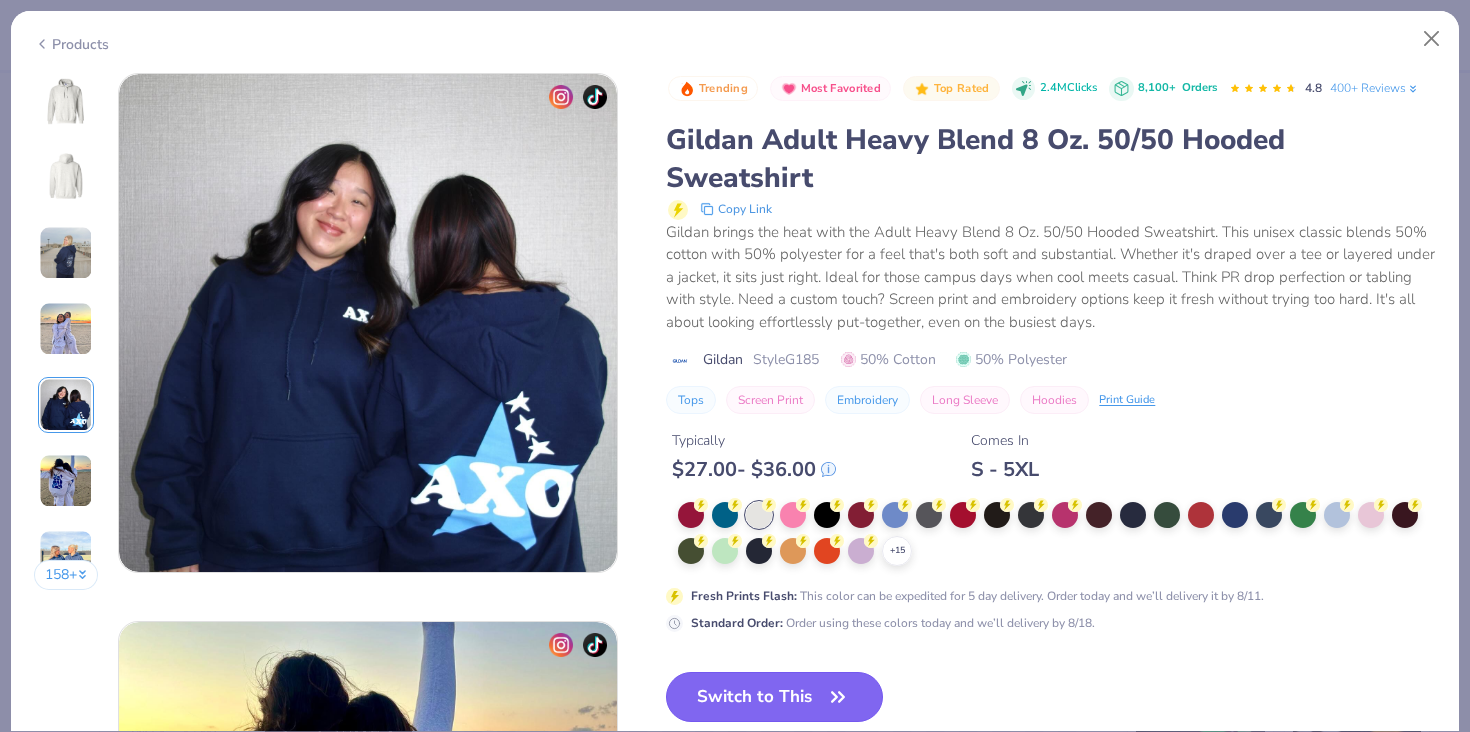 click on "Switch to This" at bounding box center [774, 697] 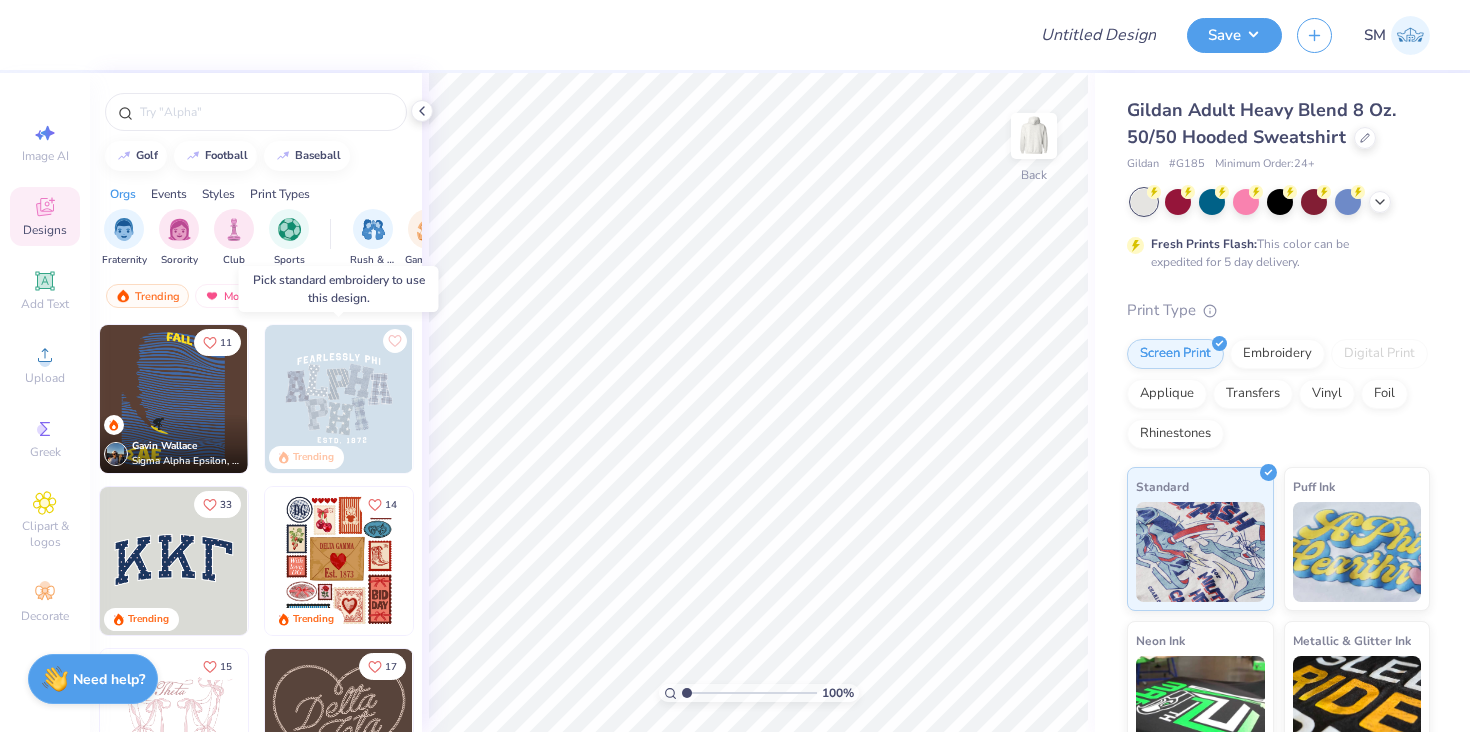 click at bounding box center (339, 399) 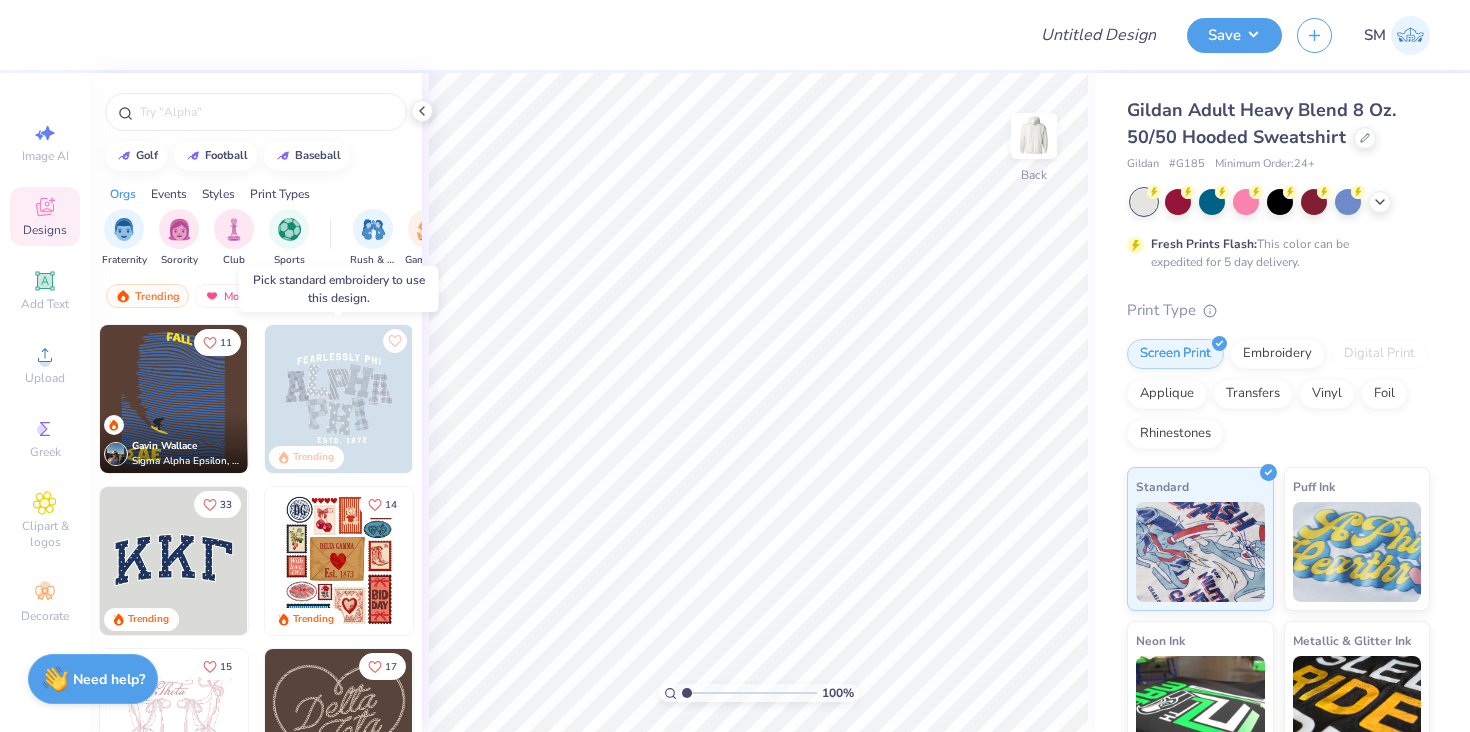 click at bounding box center [339, 399] 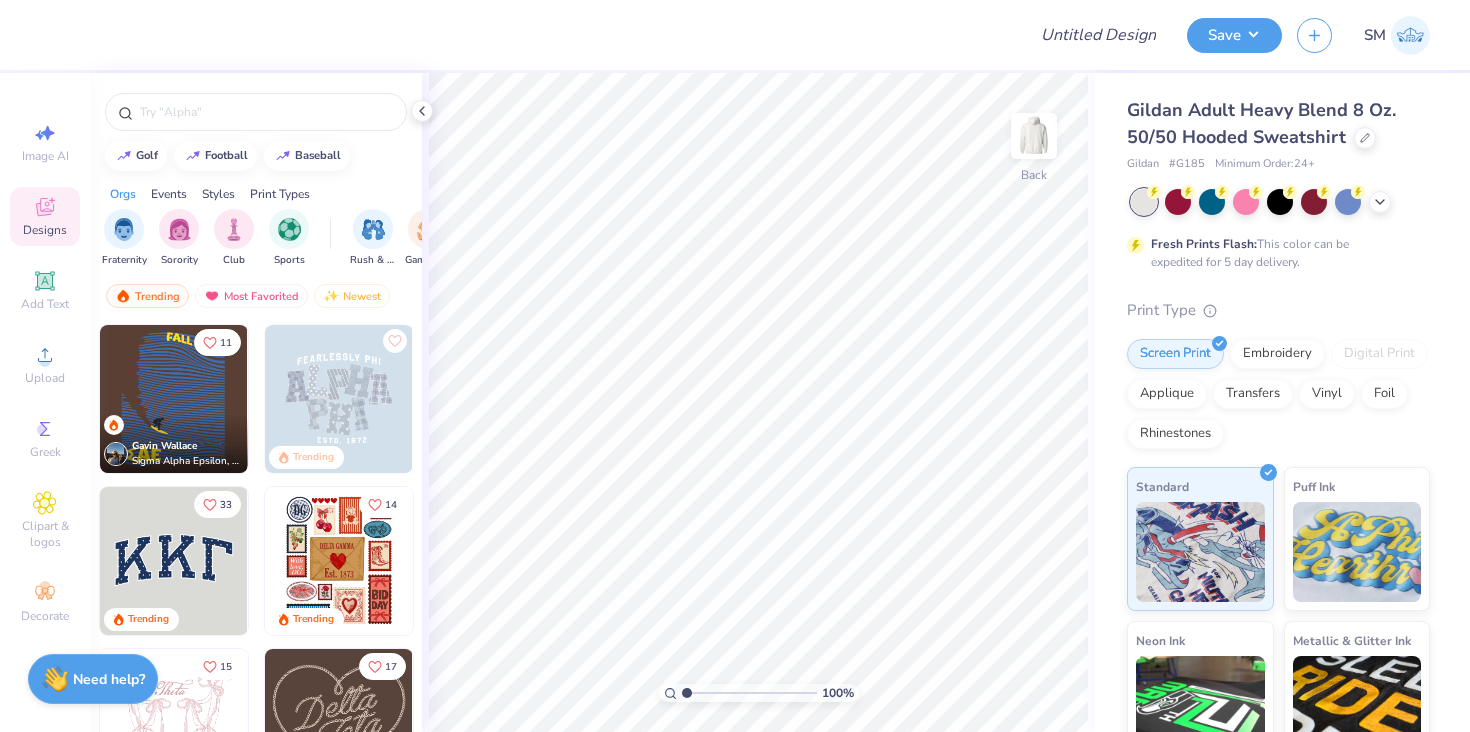 click at bounding box center (174, 561) 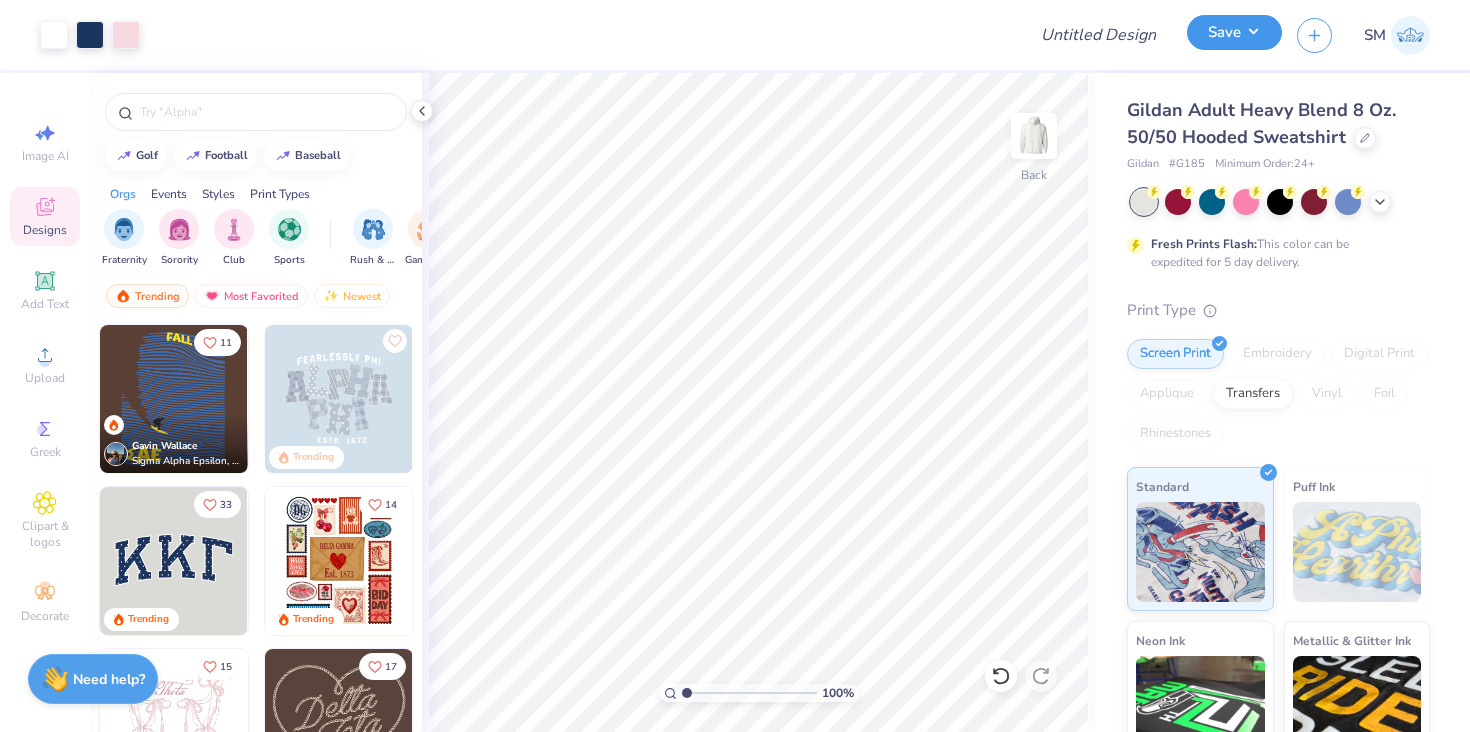 click on "Save" at bounding box center (1234, 32) 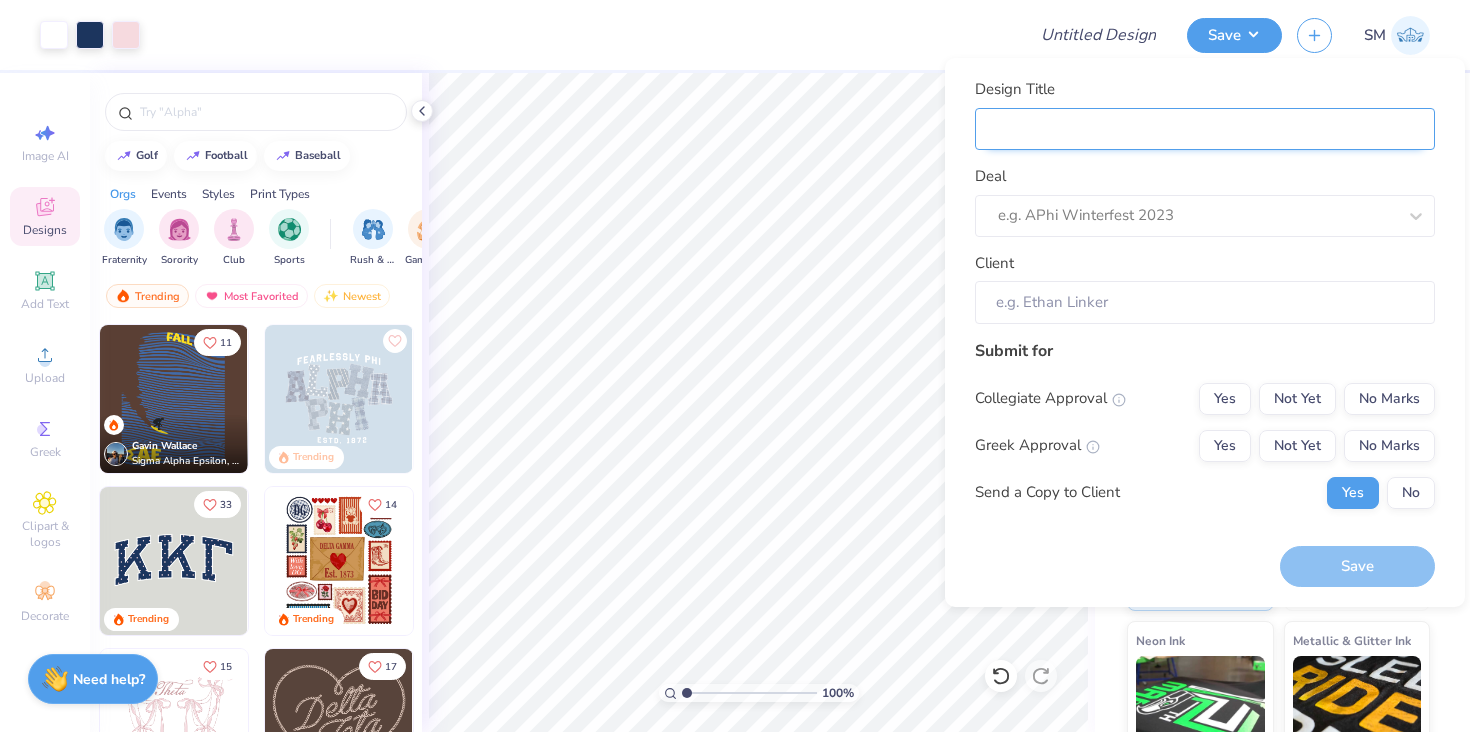 click on "Design Title" at bounding box center [1205, 129] 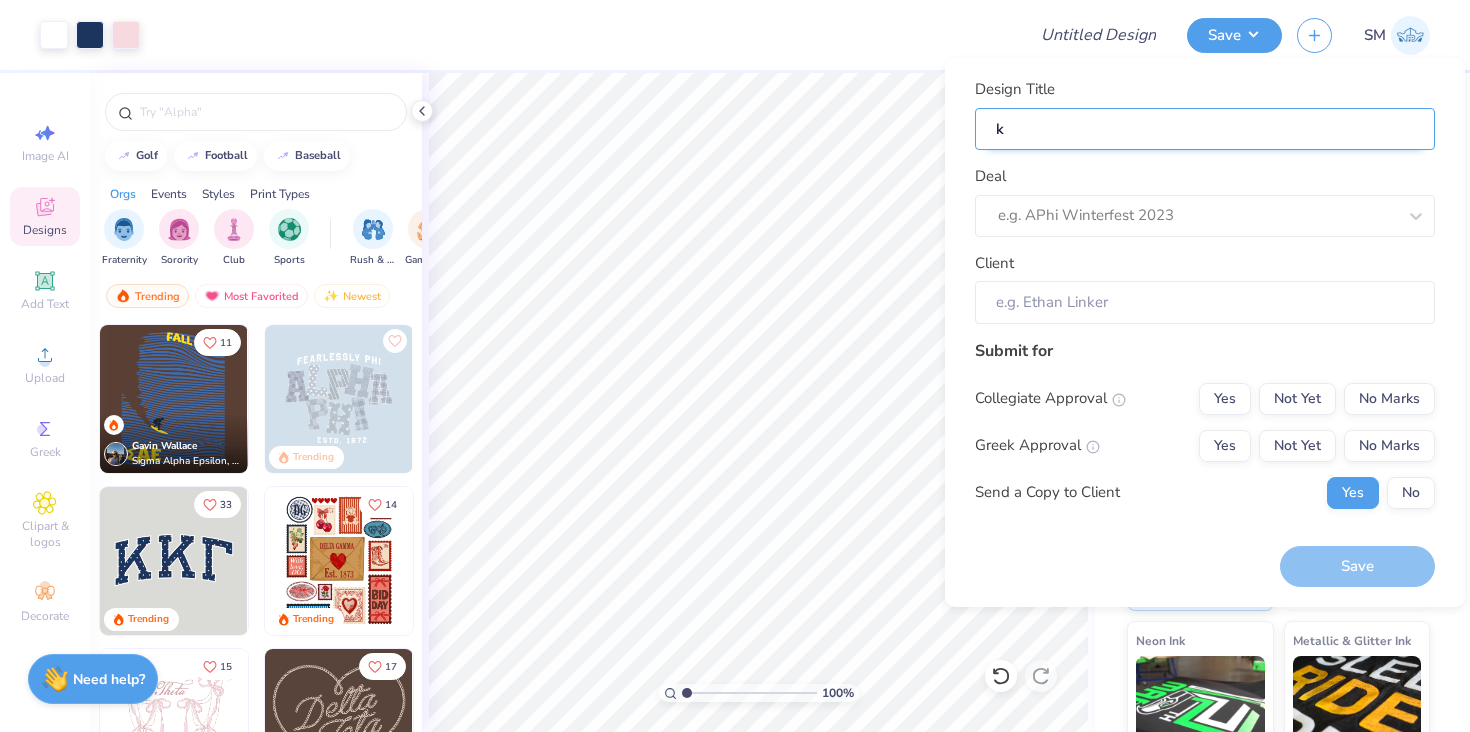 type on "k," 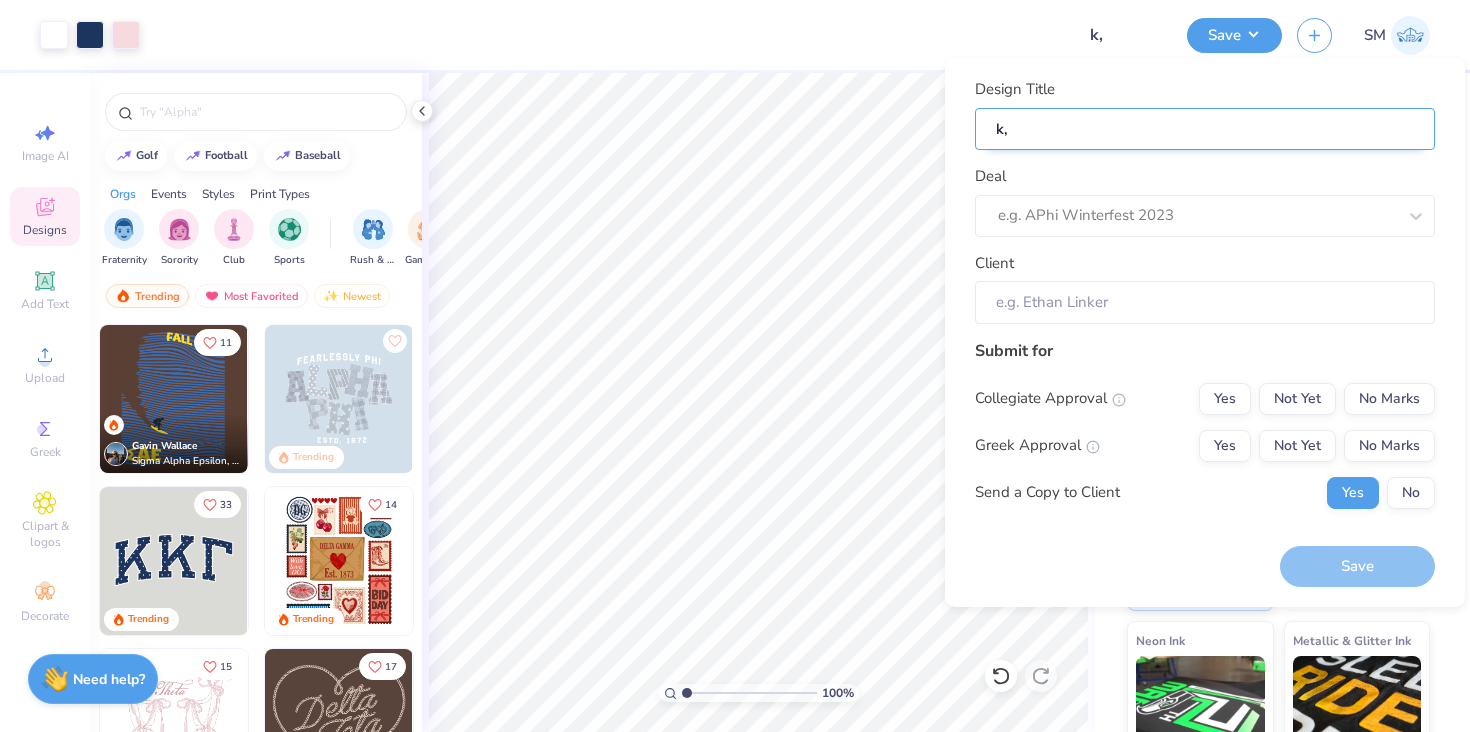 type on "k,m" 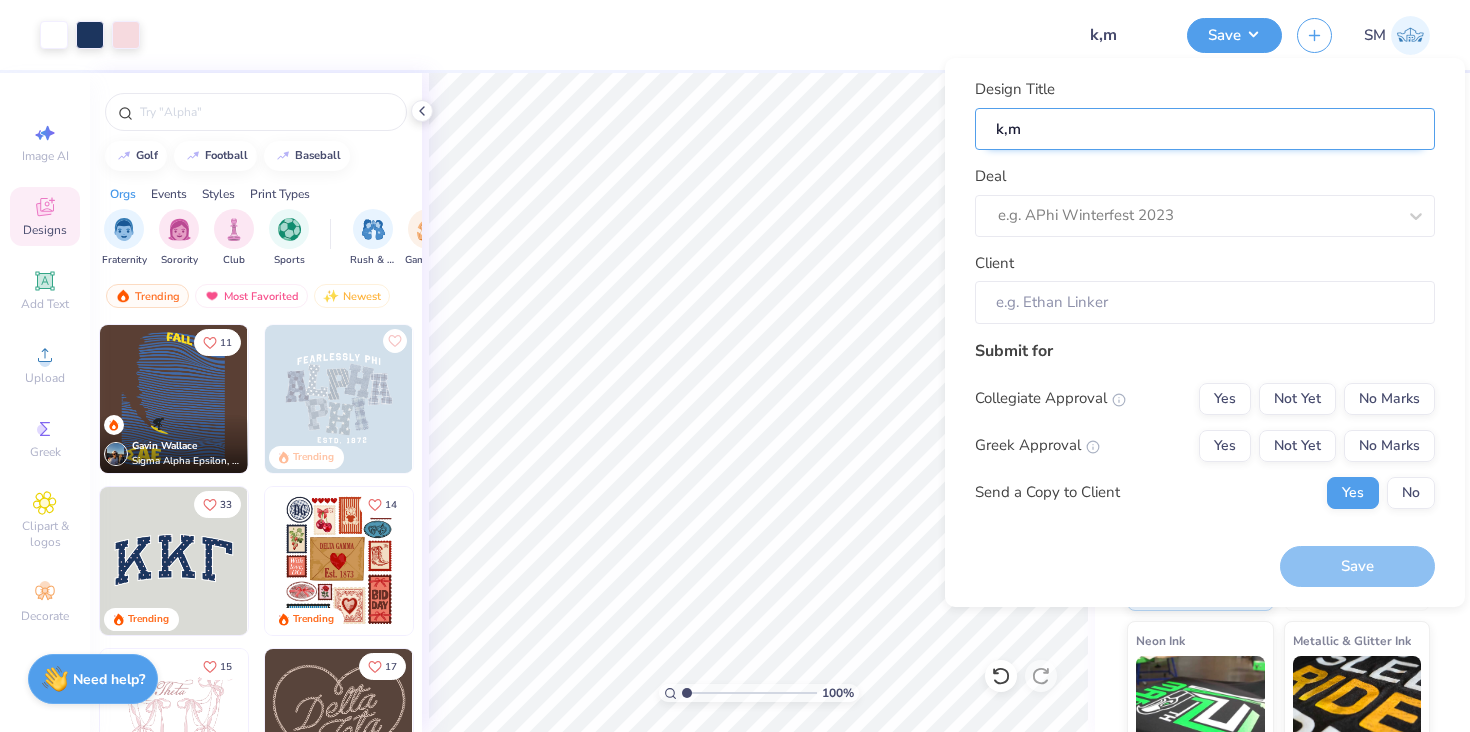 type on "k,mn" 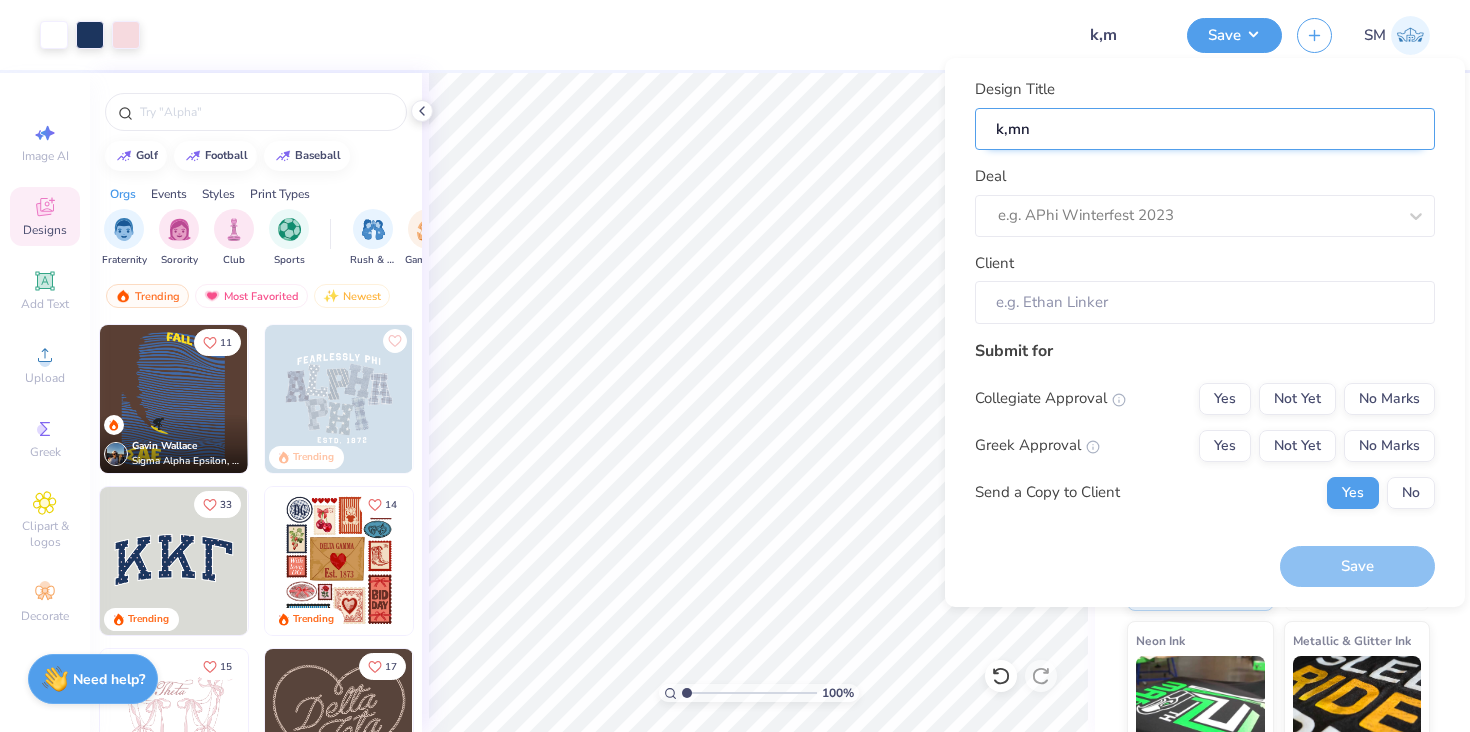 type on "k,mn" 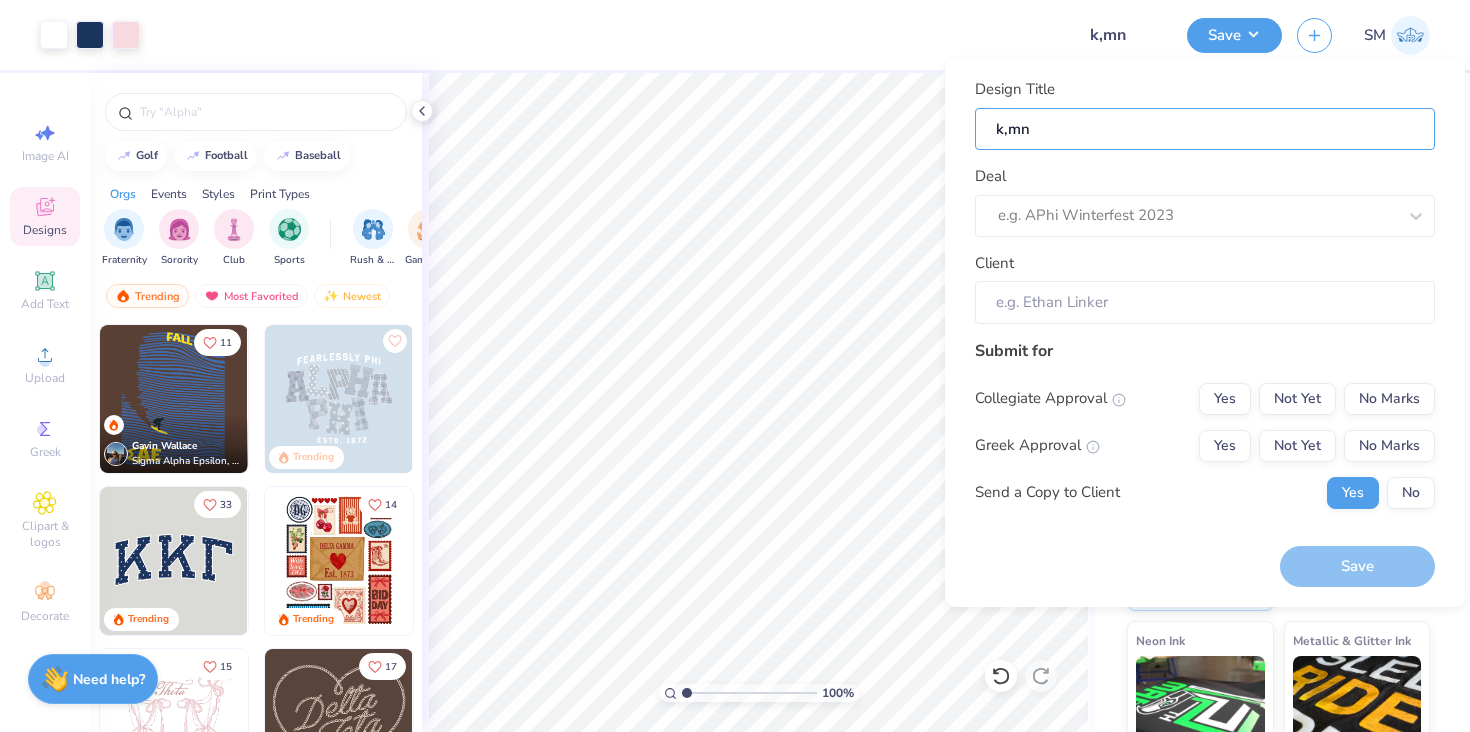 type on "k,mn" 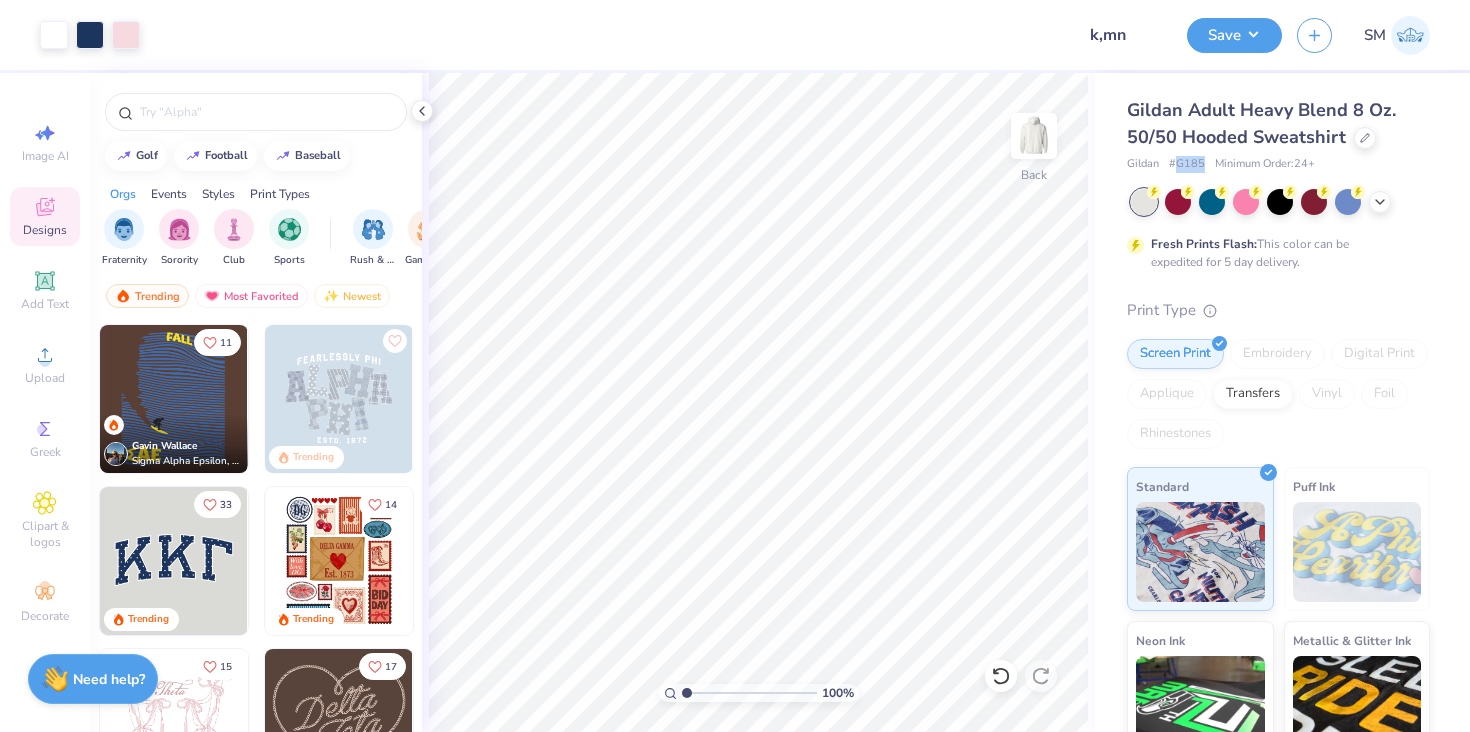 drag, startPoint x: 1178, startPoint y: 164, endPoint x: 1202, endPoint y: 165, distance: 24.020824 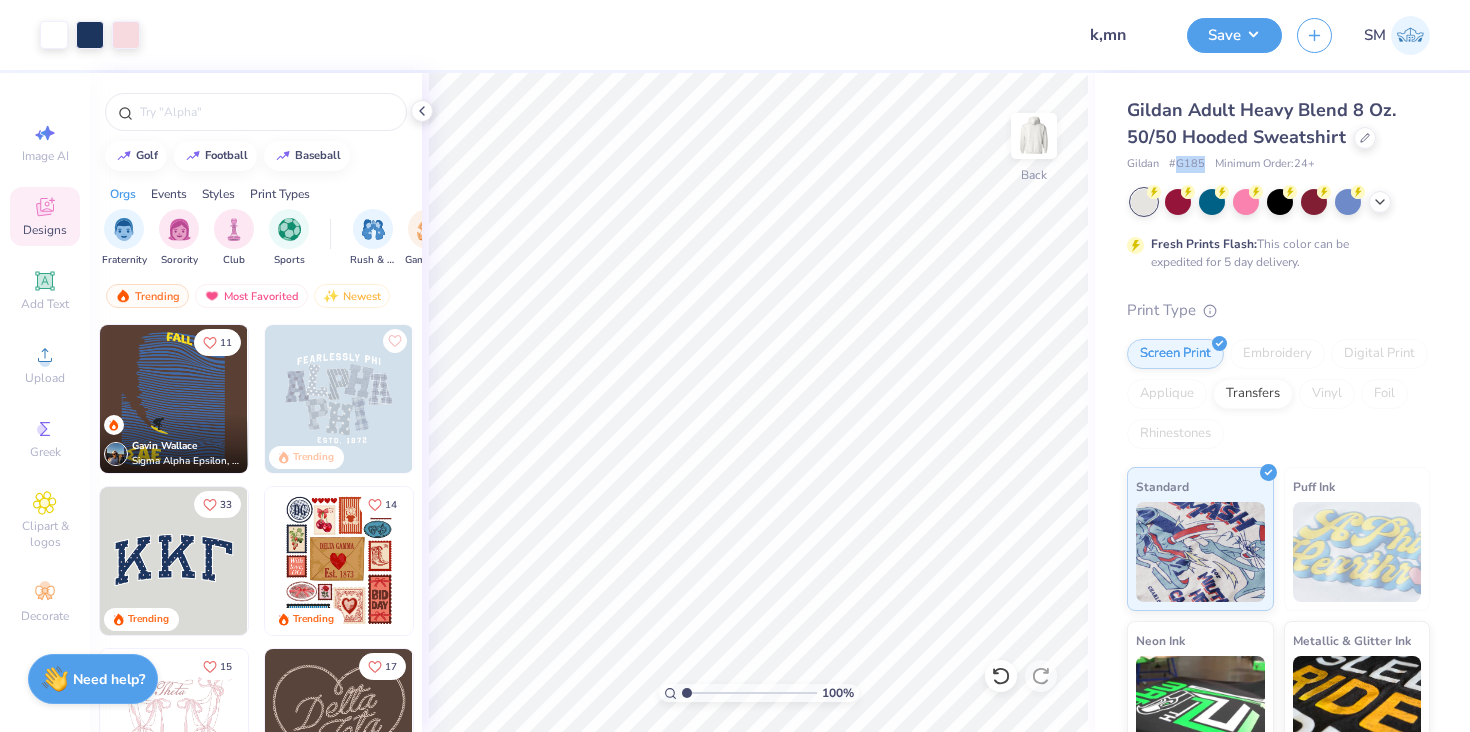 click on "# G[NUMBER]" at bounding box center (1187, 164) 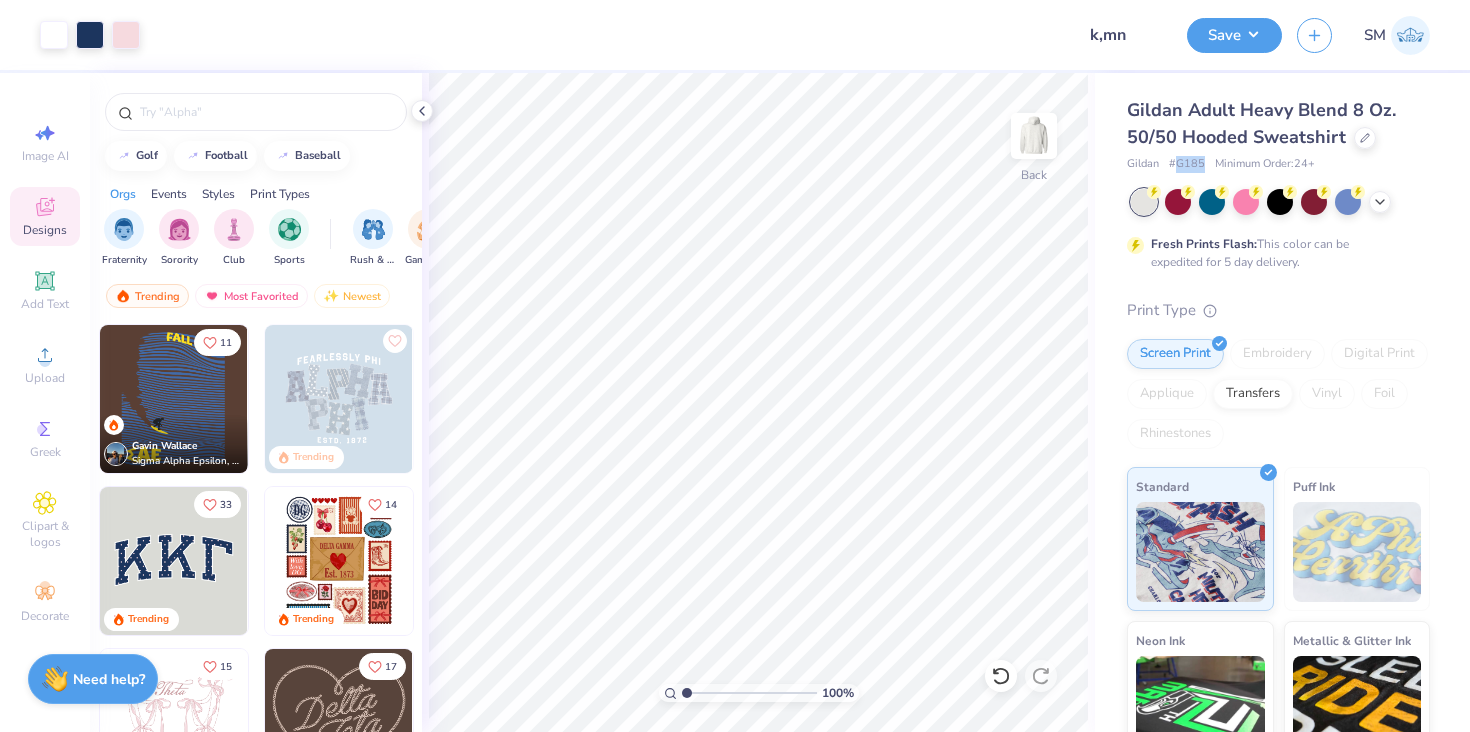 copy on "G185" 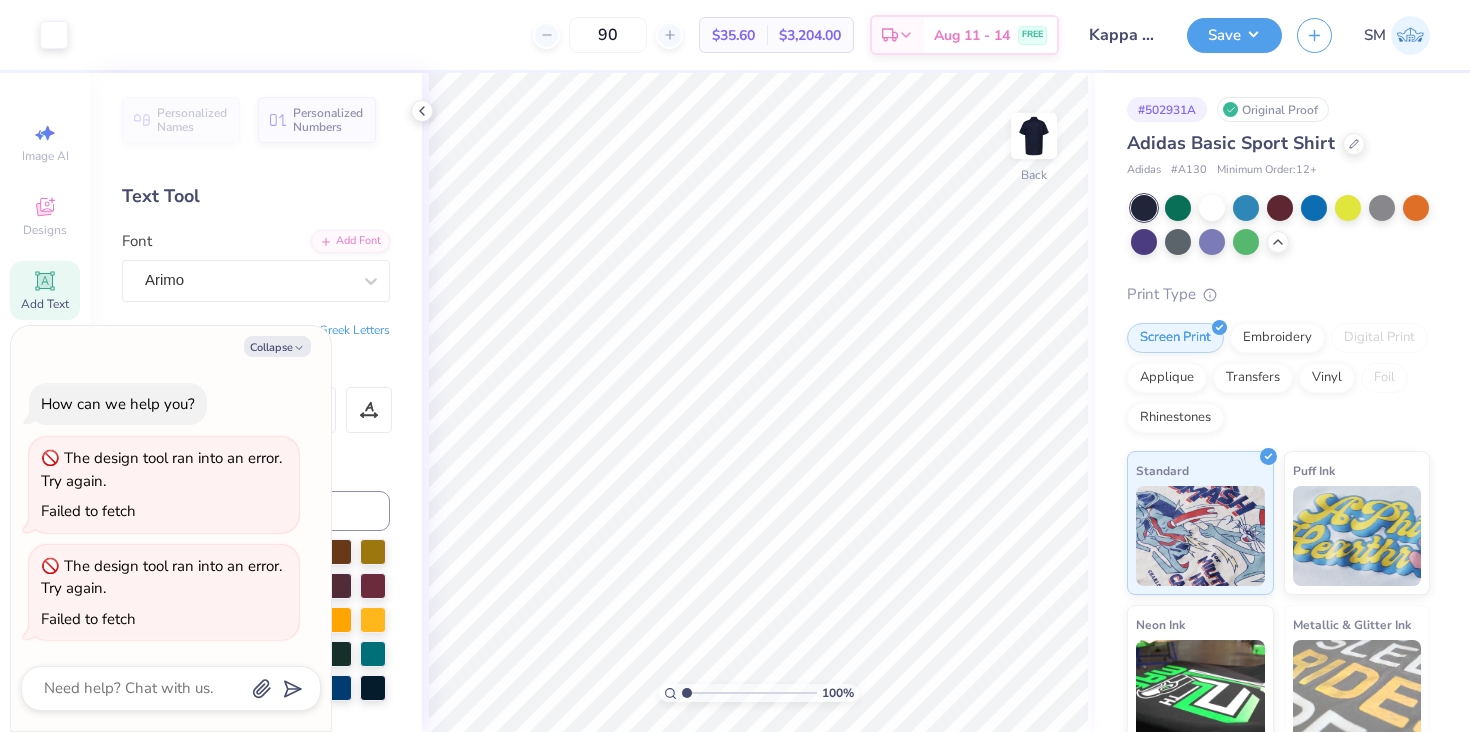 scroll, scrollTop: 0, scrollLeft: 0, axis: both 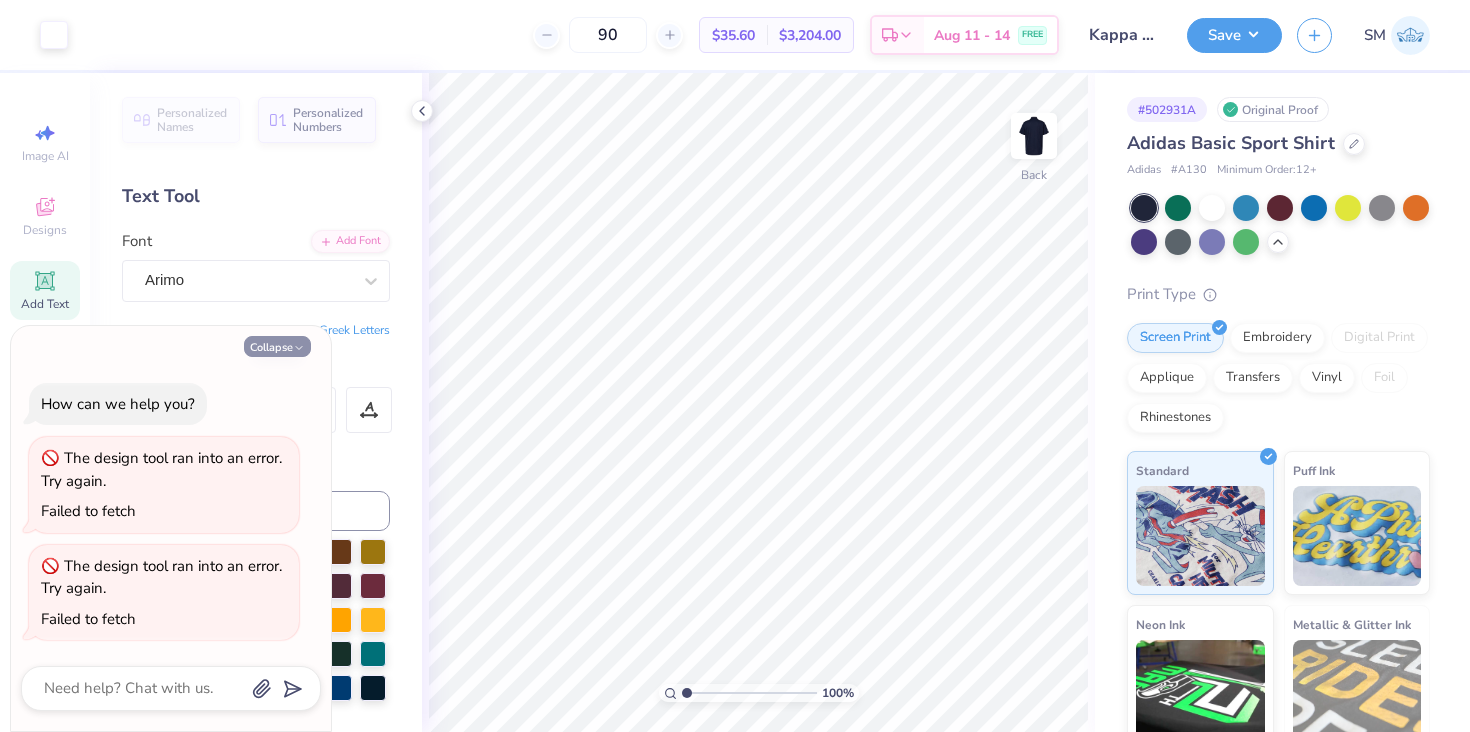 click on "Collapse" at bounding box center [277, 346] 